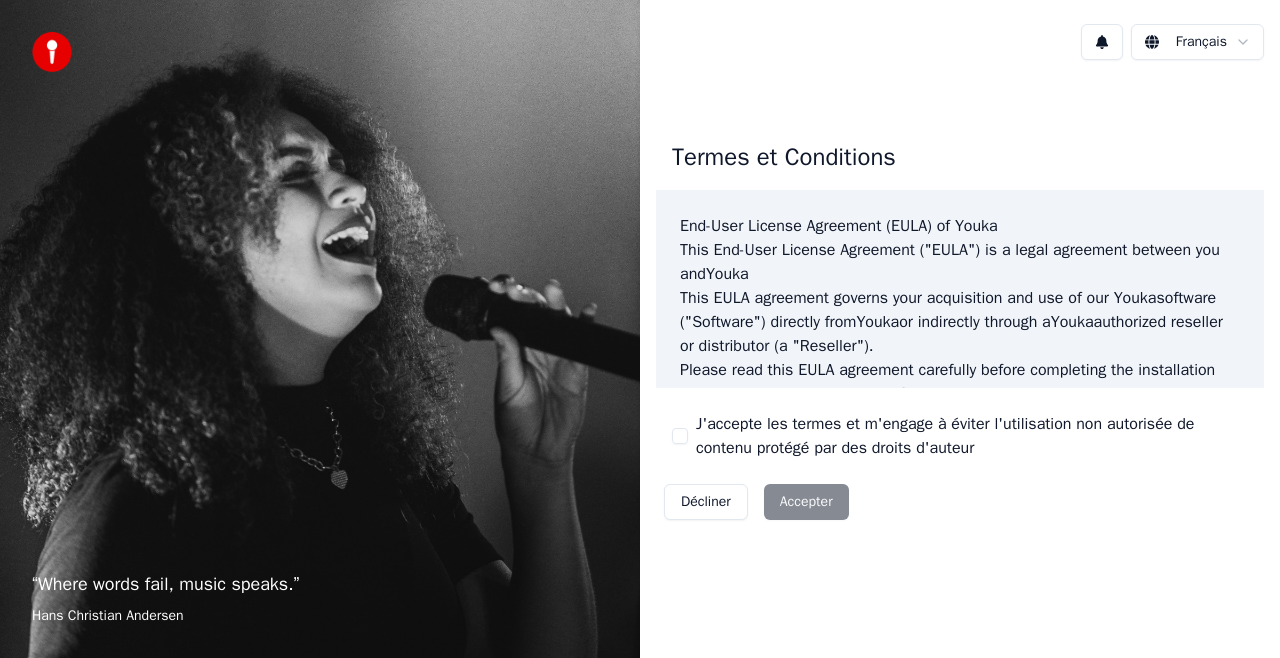 scroll, scrollTop: 0, scrollLeft: 0, axis: both 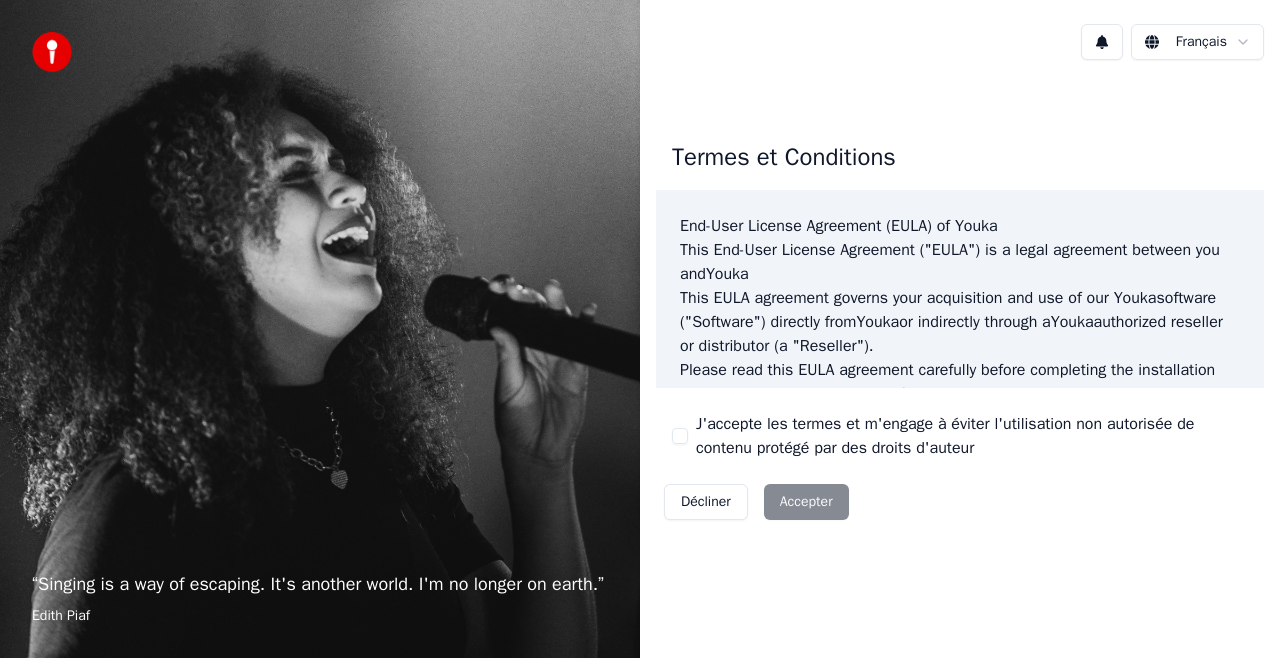 click on "Décliner Accepter" at bounding box center [756, 502] 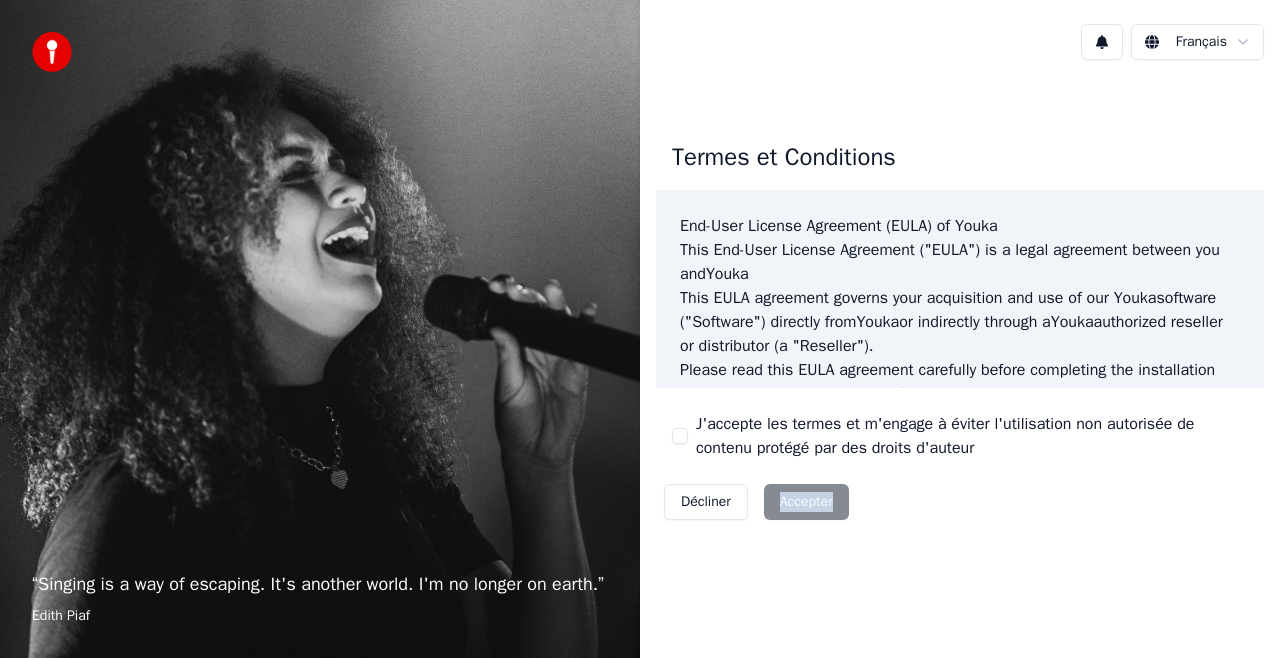 click on "Décliner Accepter" at bounding box center (756, 502) 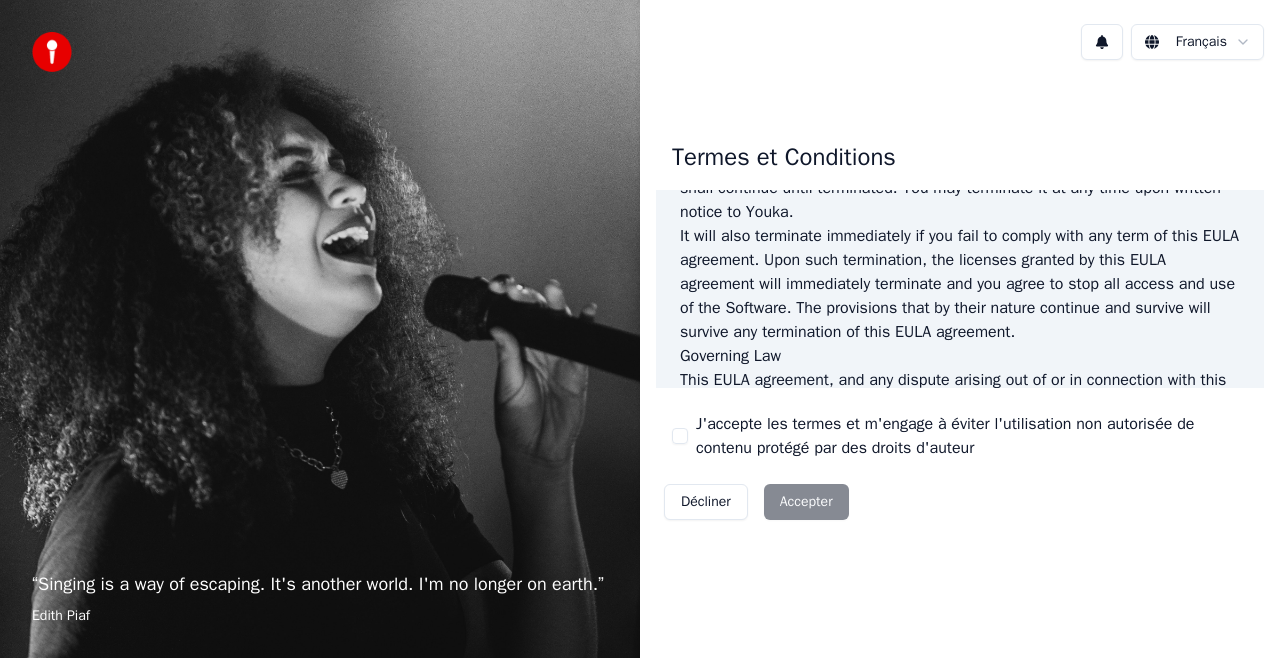 scroll, scrollTop: 1458, scrollLeft: 0, axis: vertical 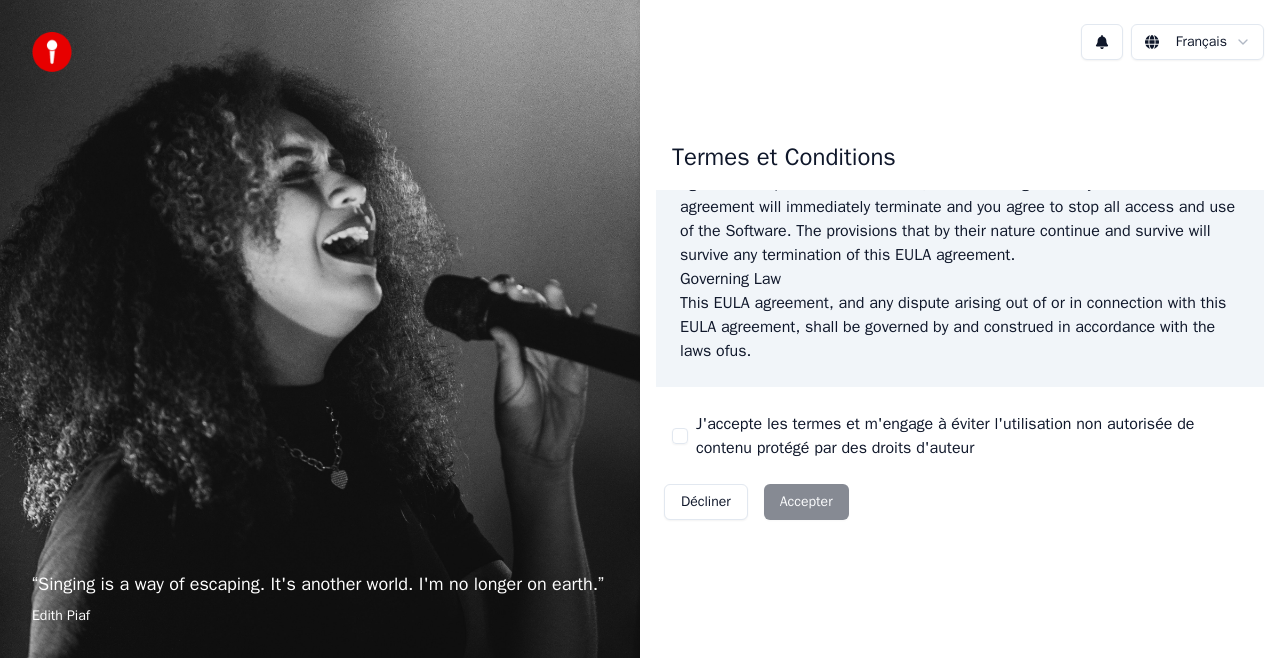 click on "Termes et Conditions End-User License Agreement (EULA) of   Youka This End-User License Agreement ("EULA") is a legal agreement between you and  Youka This EULA agreement governs your acquisition and use of our   Youka  software ("Software") directly from  Youka  or indirectly through a  Youka  authorized reseller or distributor (a "Reseller"). Please read this EULA agreement carefully before completing the installation process and using the   Youka  software. It provides a license to use the  Youka  software and contains warranty information and liability disclaimers. If you register for a free trial of the   Youka  software, this EULA agreement will also govern that trial. By clicking "accept" or installing and/or using the  Youka   software, you are confirming your acceptance of the Software and agreeing to become bound by the terms of this EULA agreement. This EULA agreement shall apply only to the Software supplied by   Youka Youka   EULA Template  for   Youka . License Grant Youka   Youka   Youka" at bounding box center [960, 327] 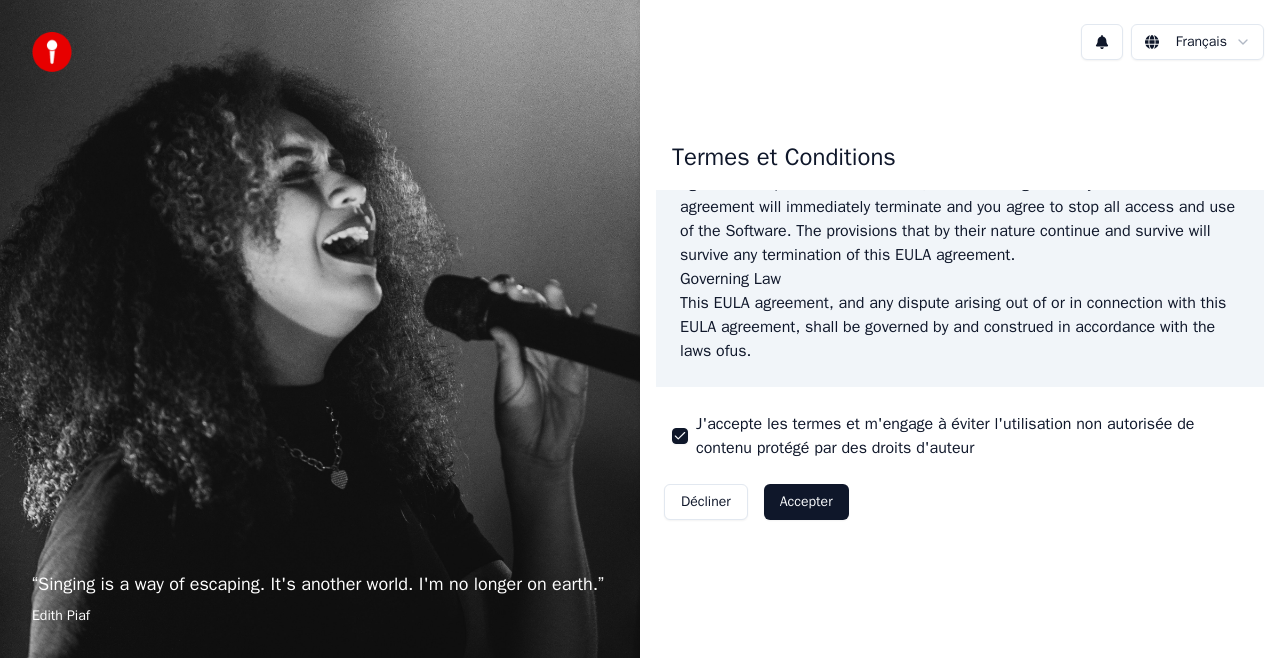 click on "Accepter" at bounding box center [806, 502] 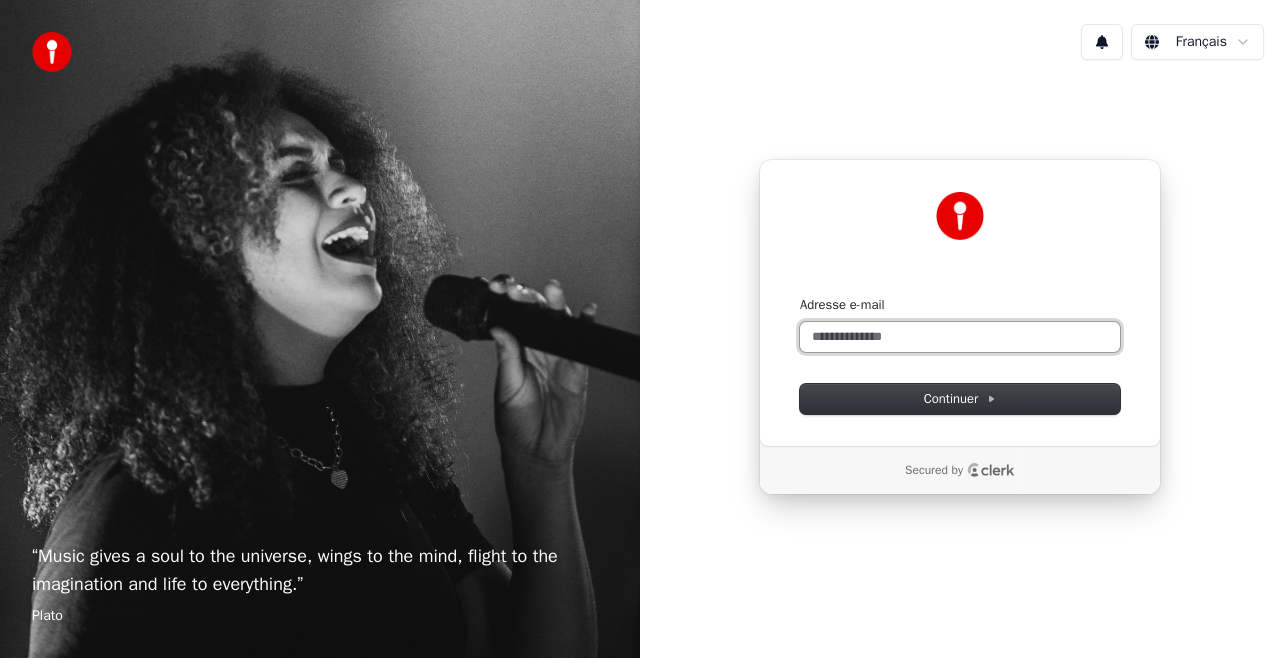 click on "Adresse e-mail" at bounding box center [960, 337] 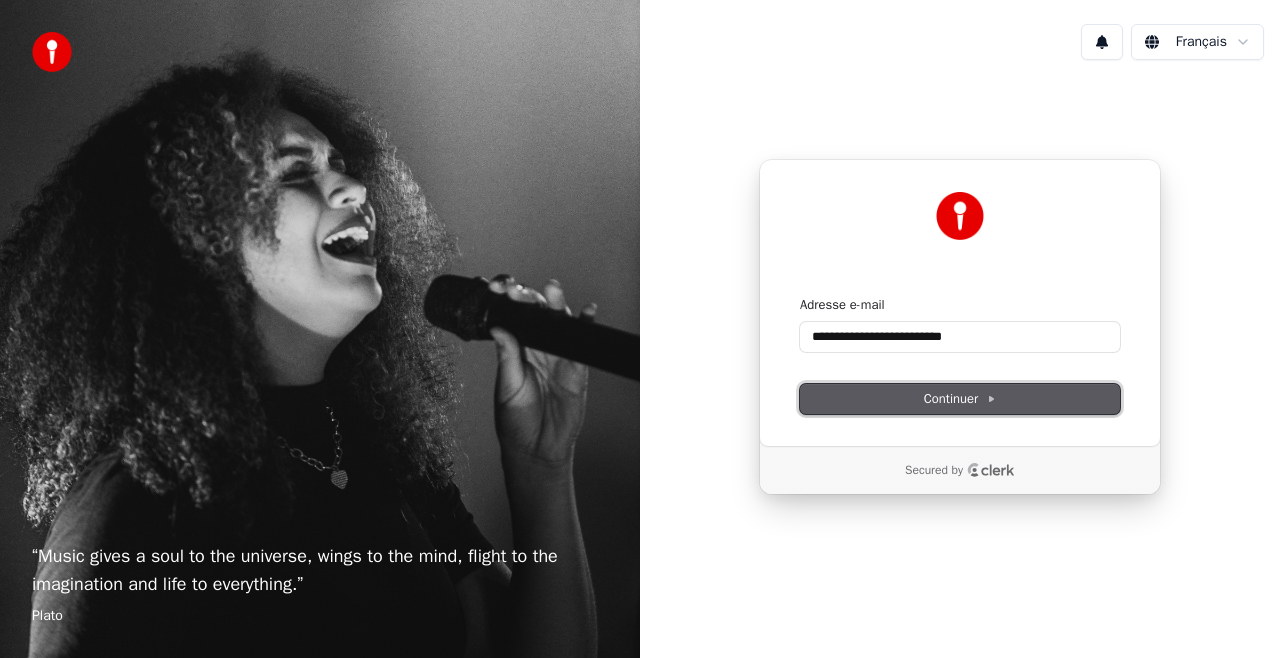 click on "Continuer" at bounding box center (960, 399) 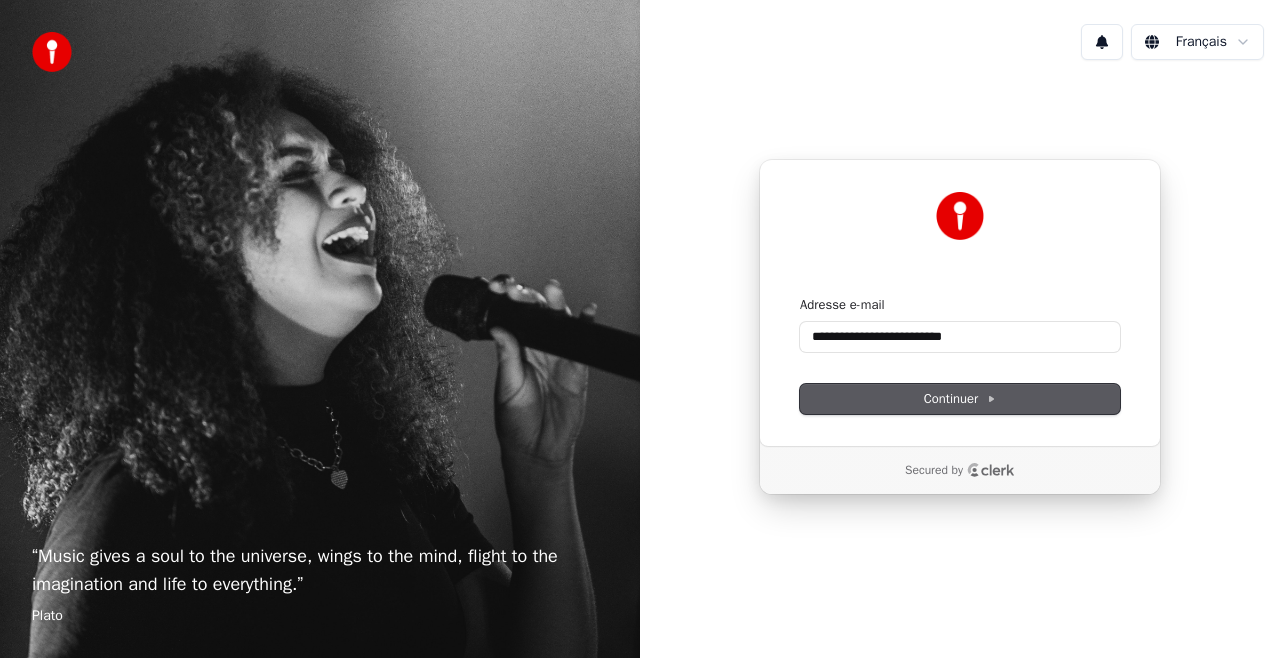type on "**********" 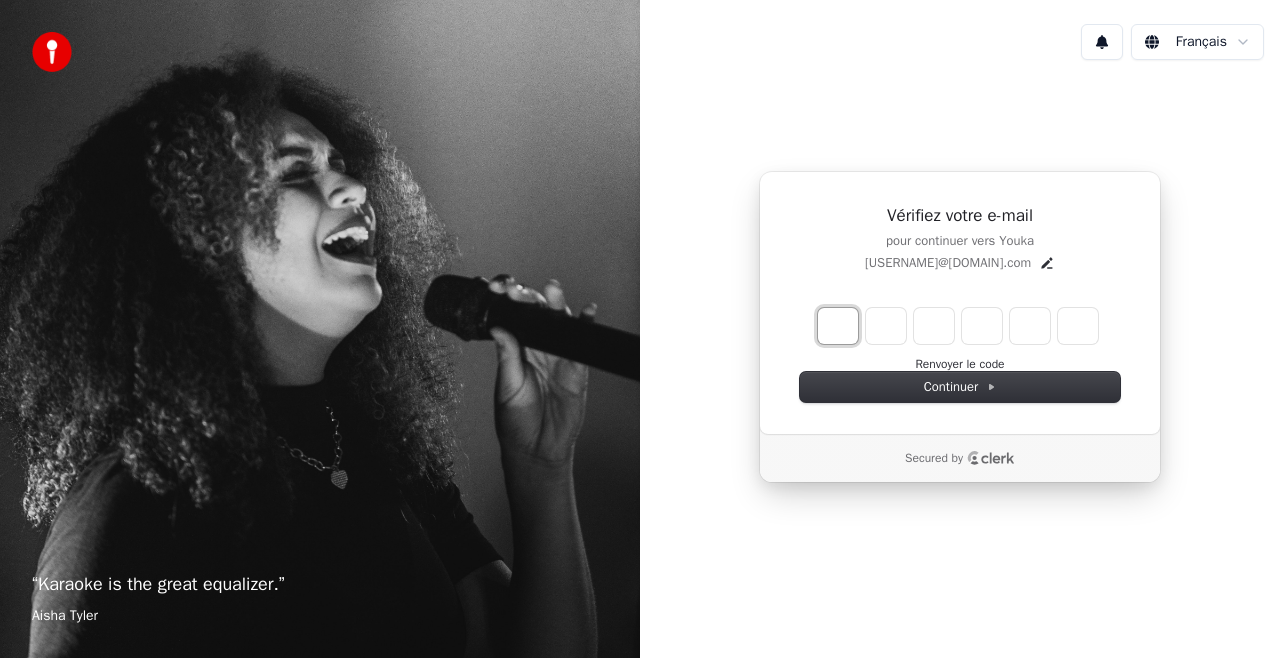 click at bounding box center (838, 326) 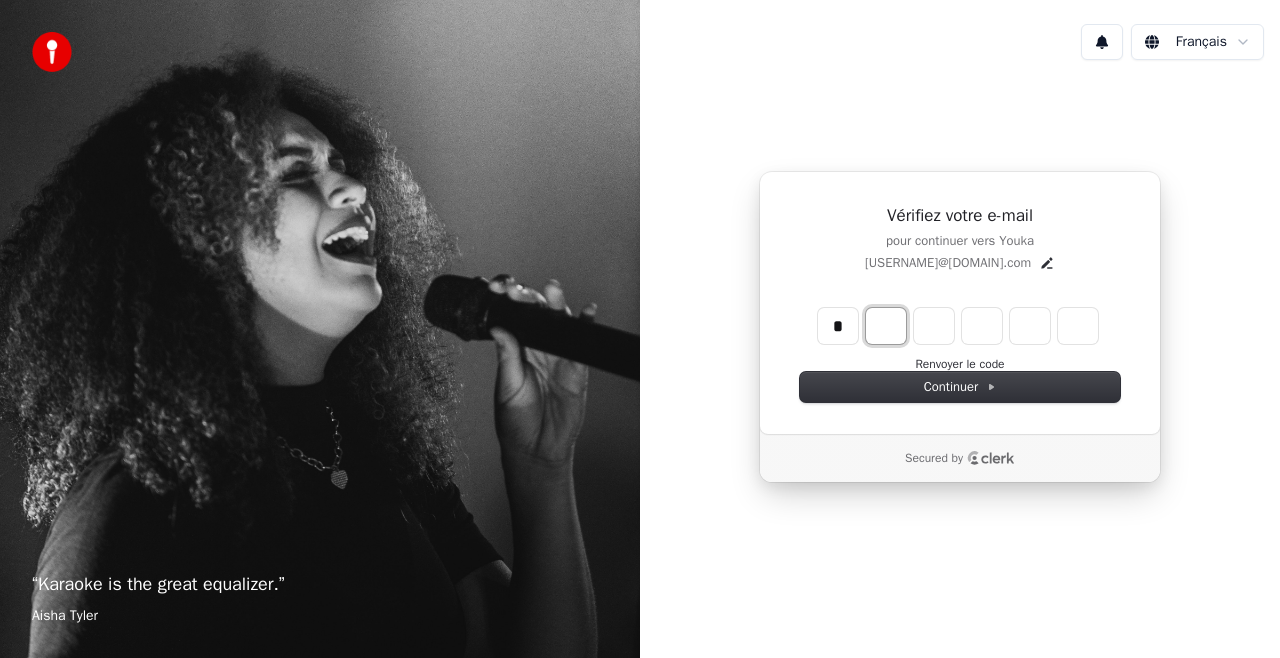 type on "*" 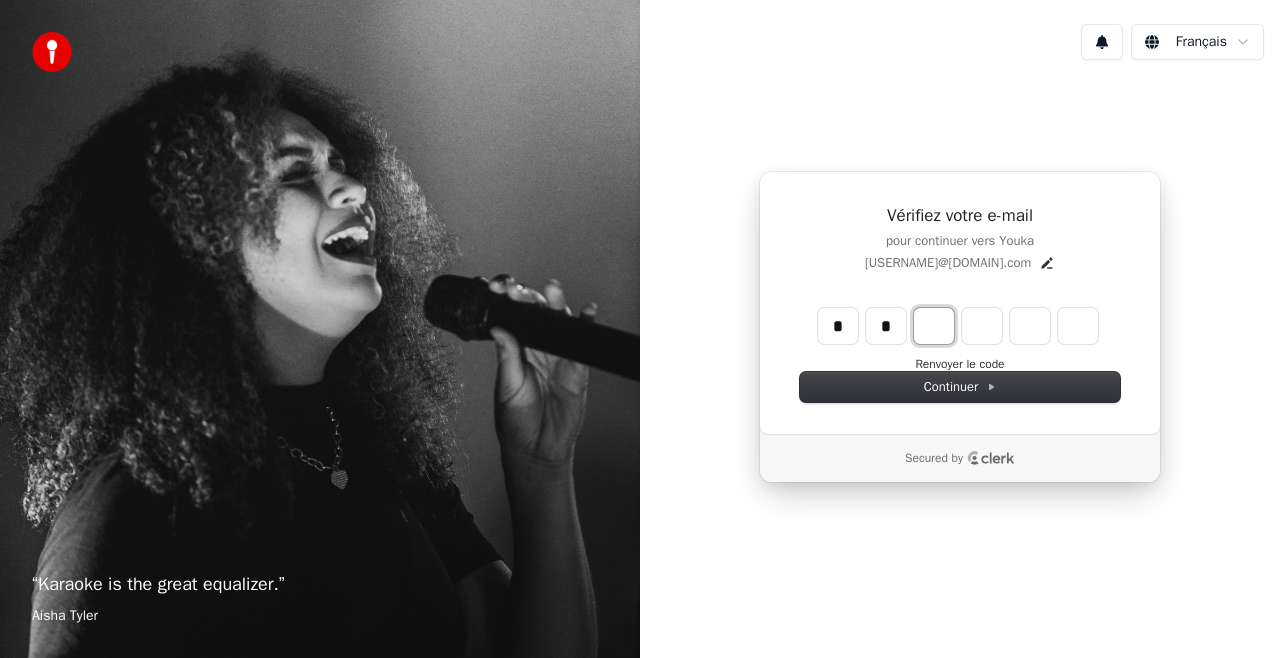 type on "**" 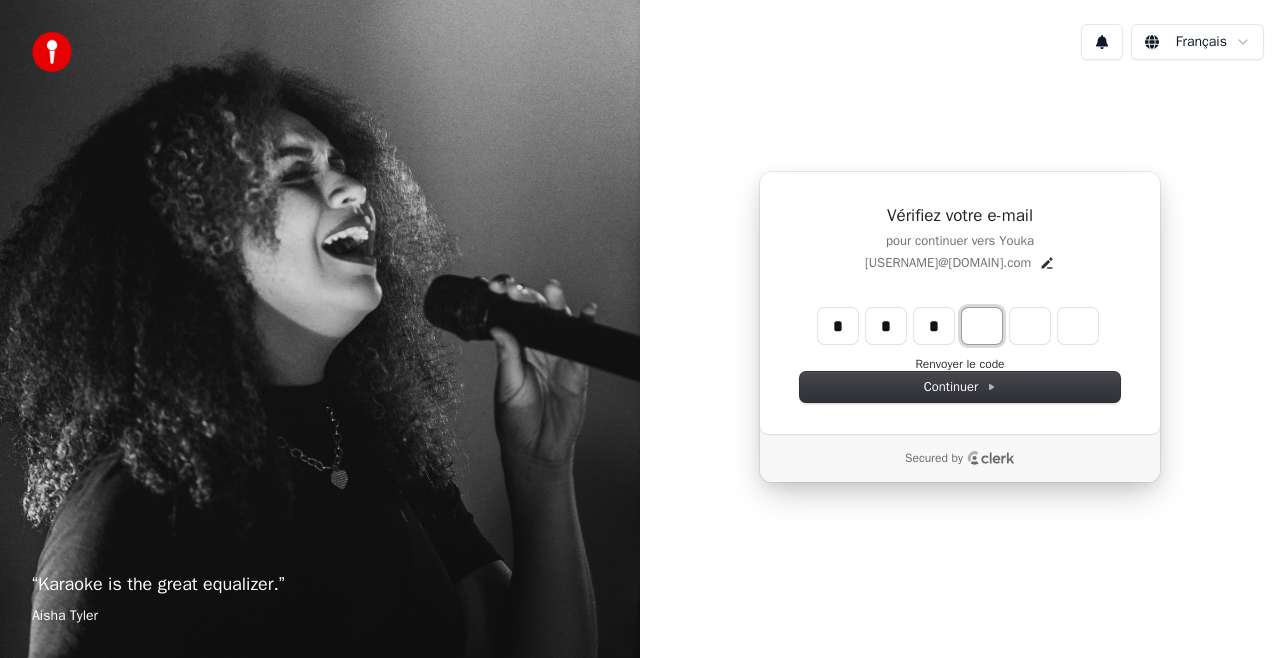 type on "***" 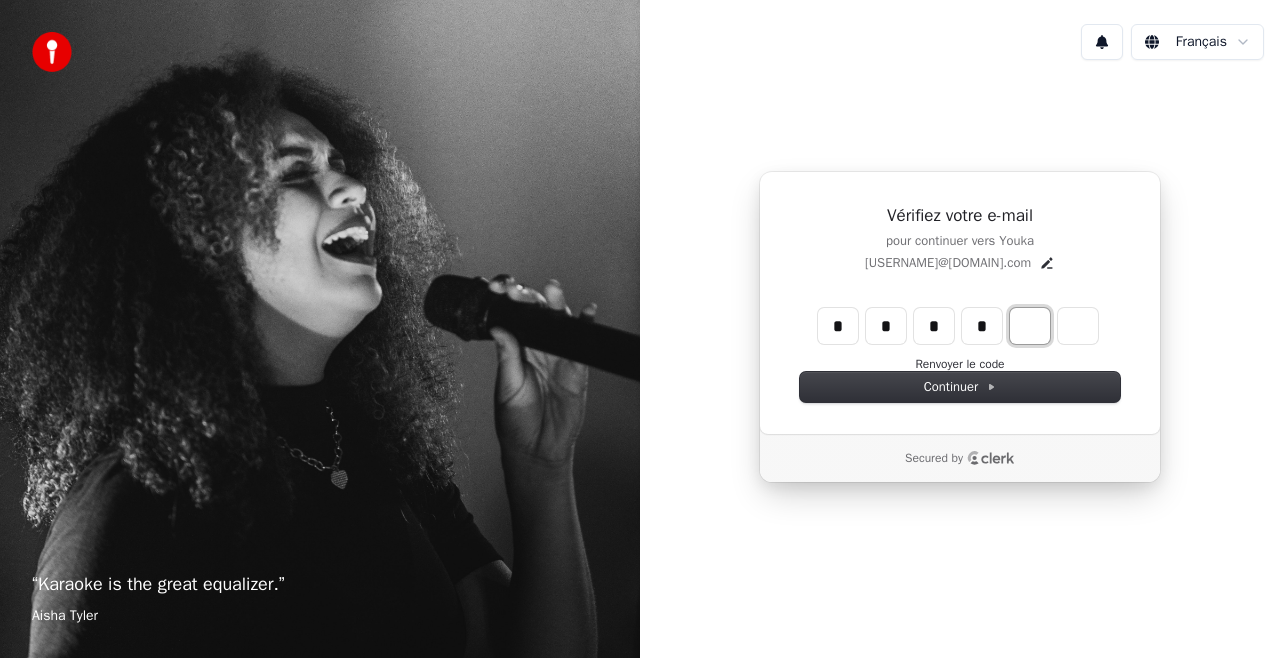 type on "****" 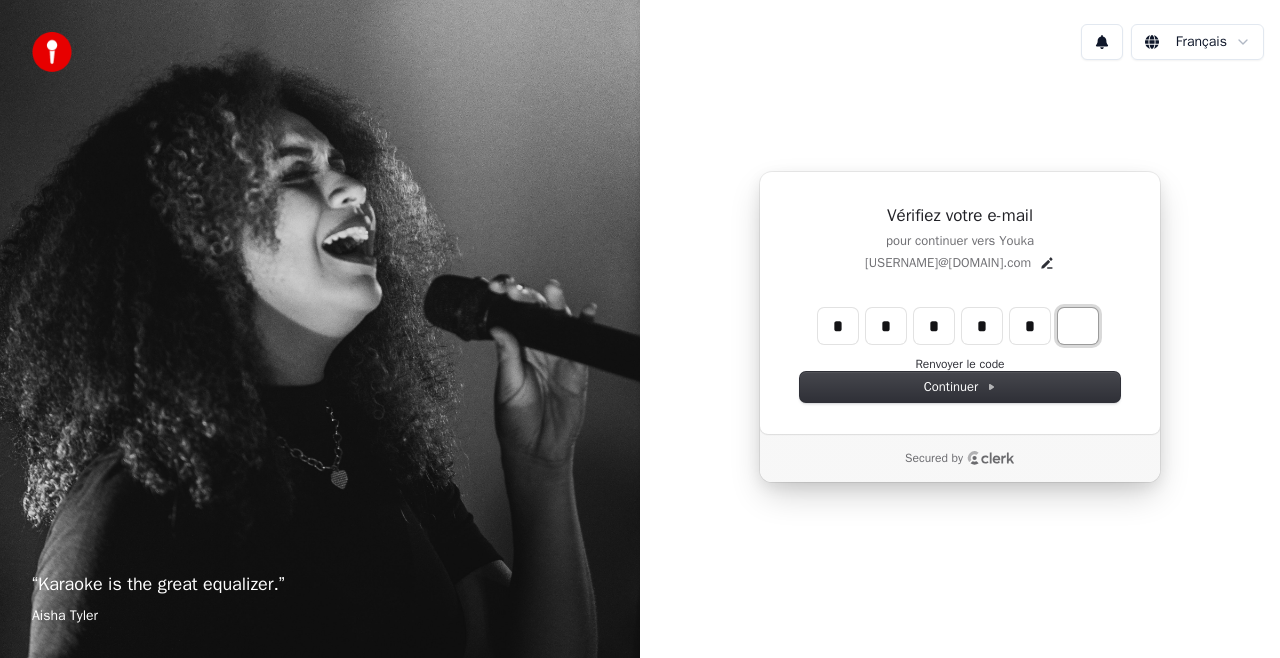 type on "******" 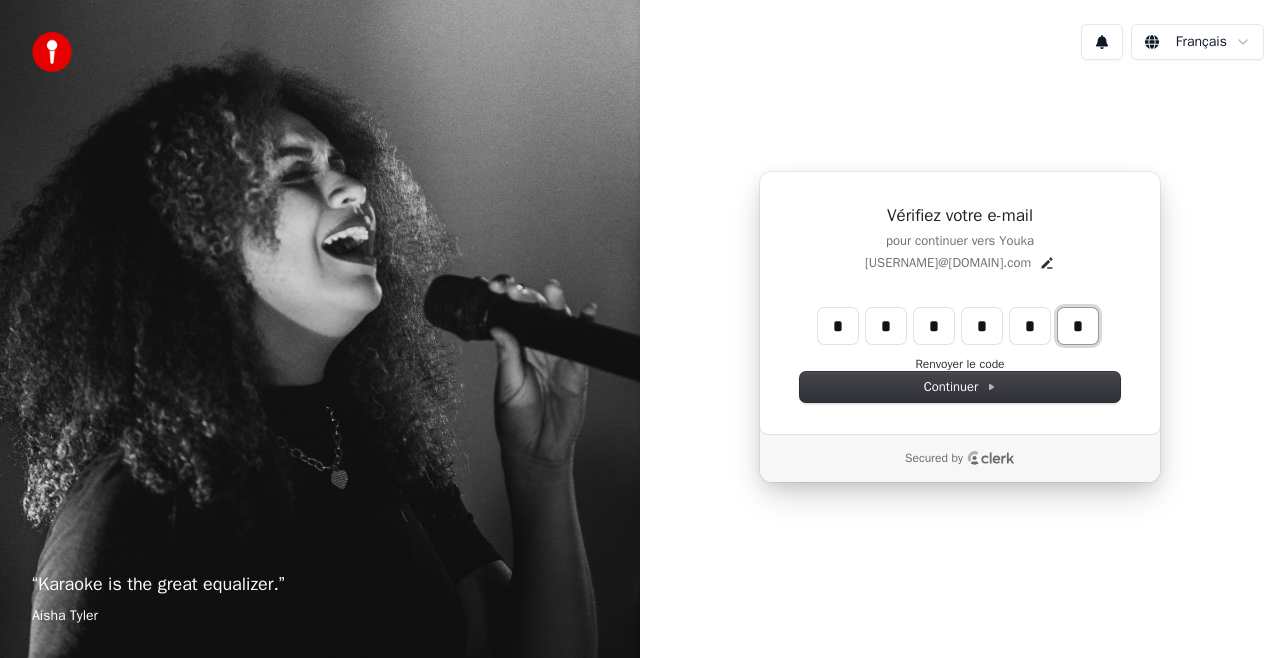 type on "*" 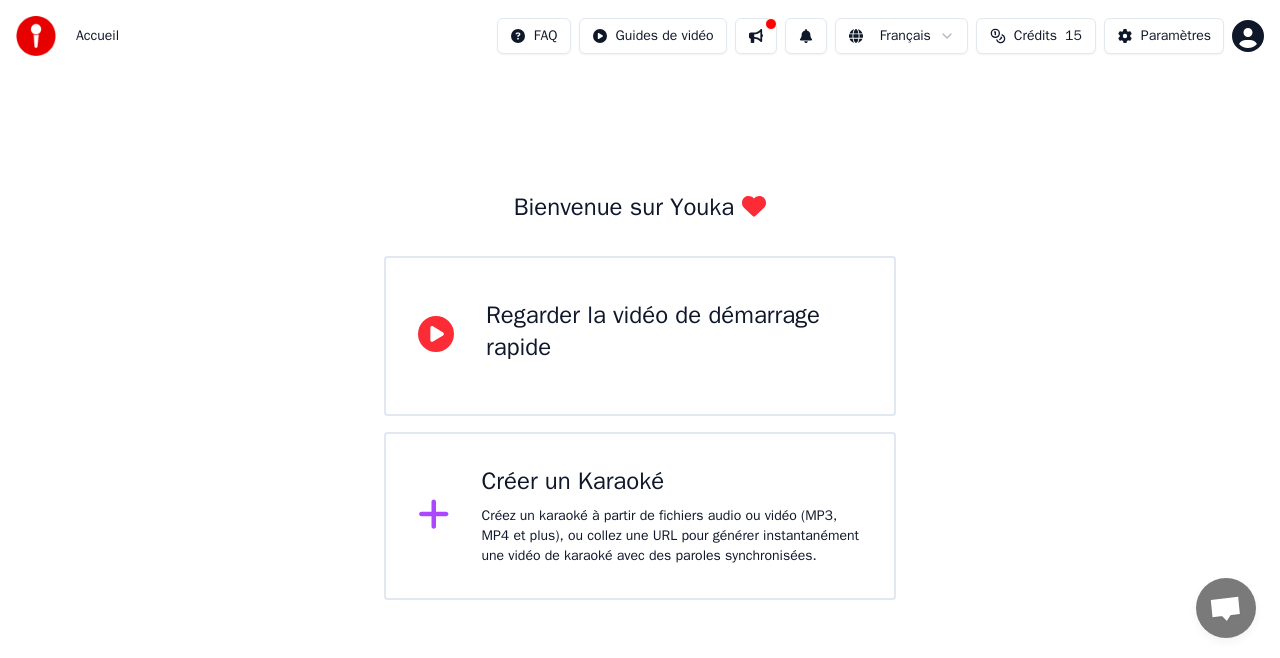 click 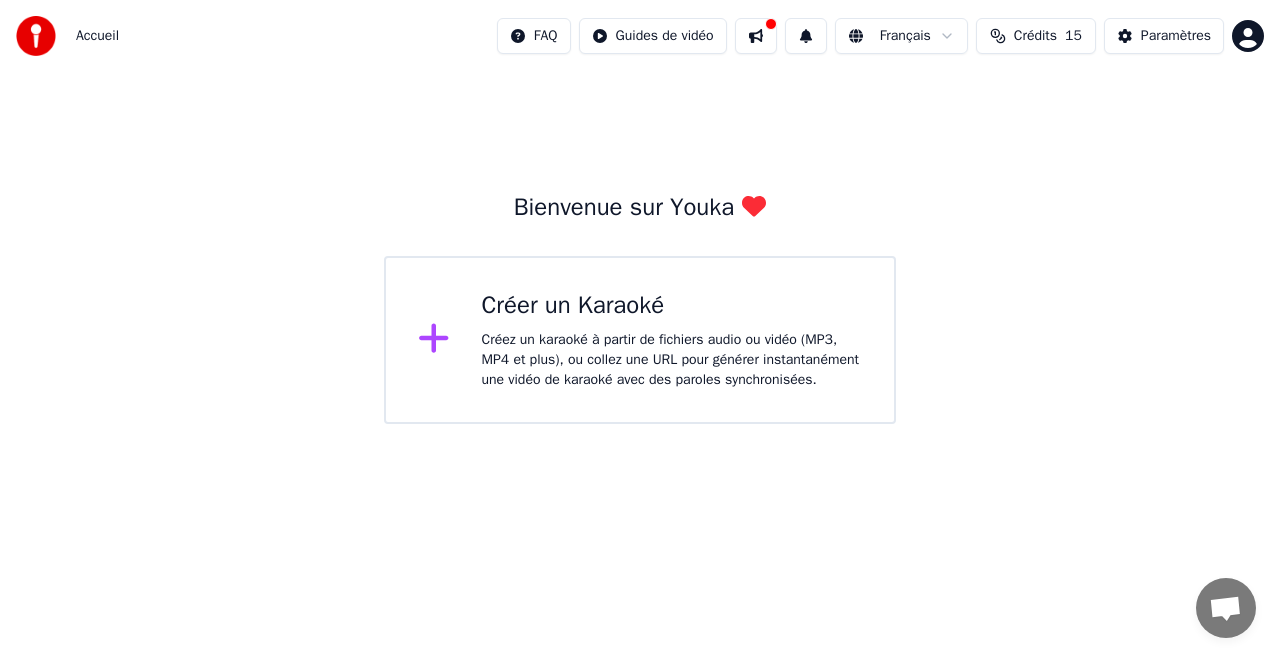 click 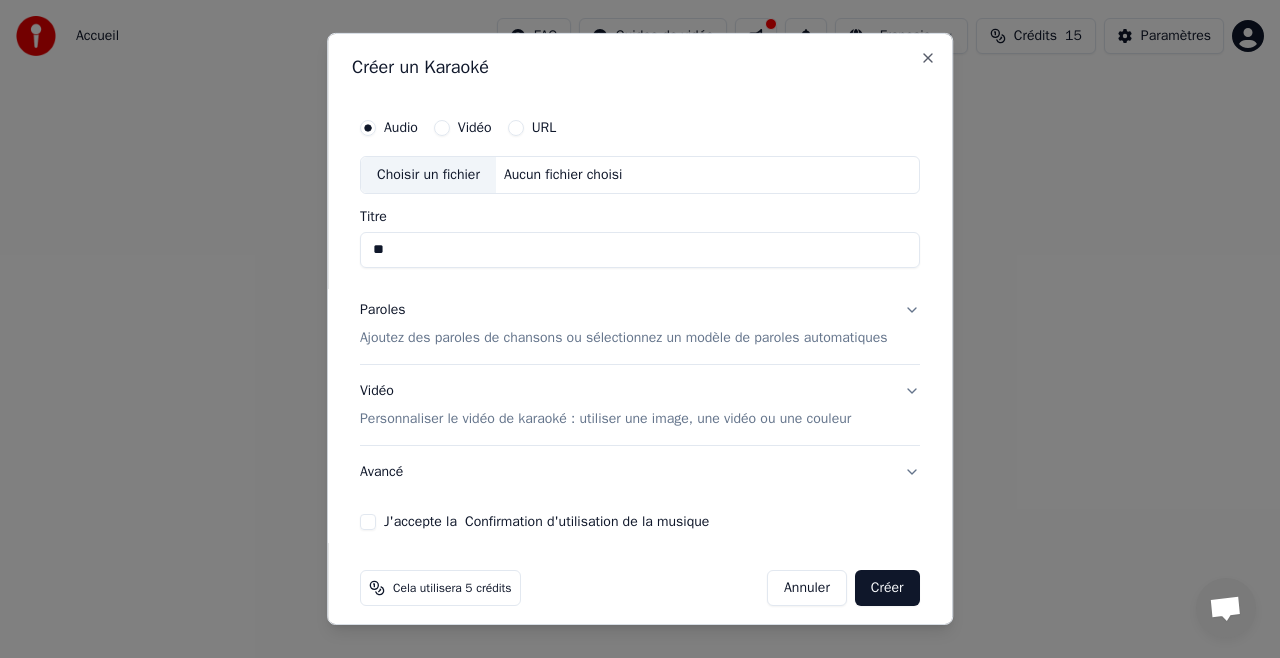 type on "*" 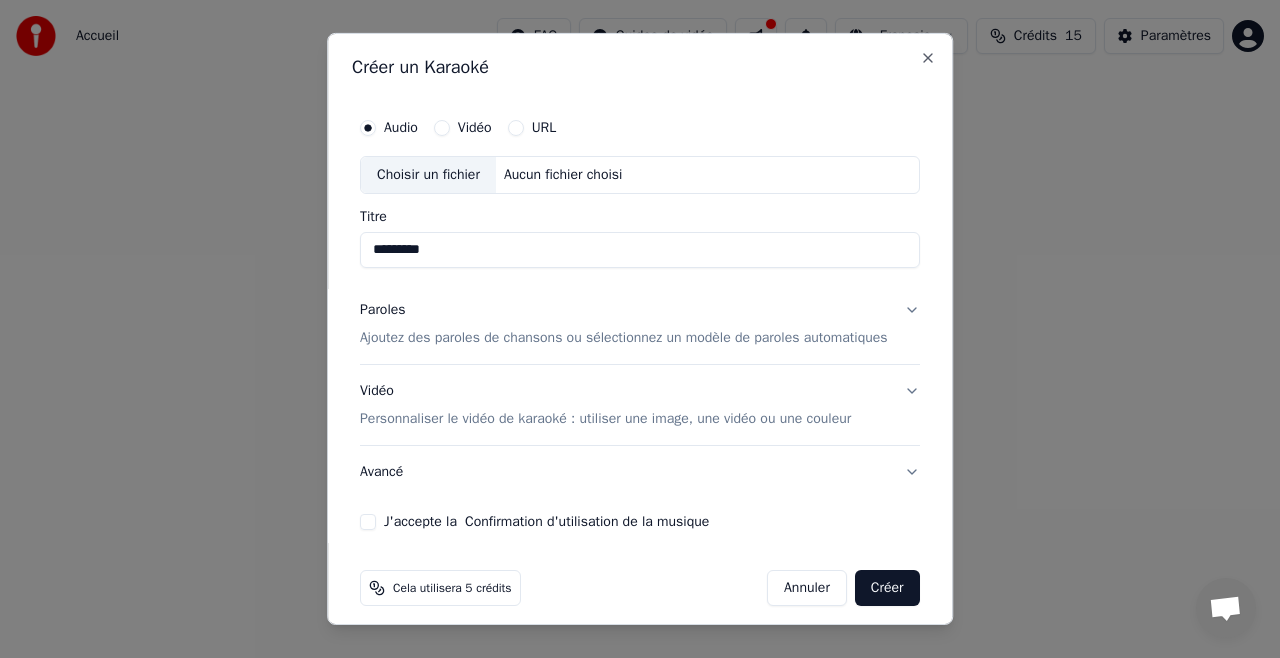 type on "*********" 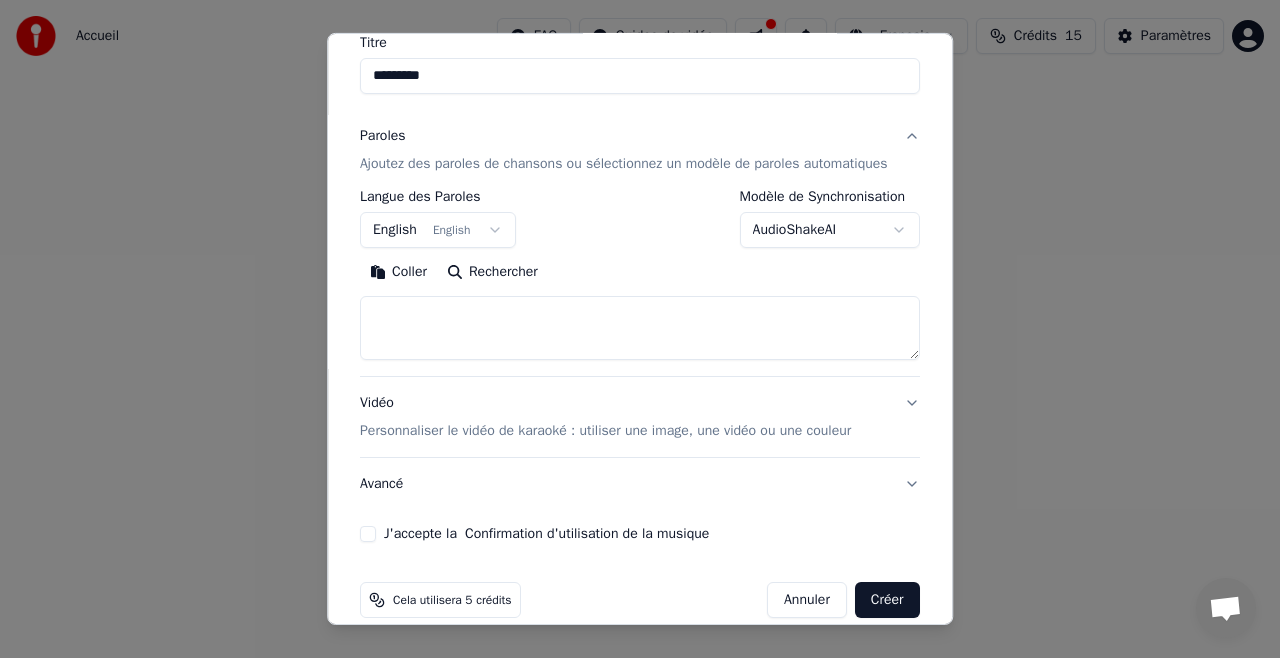 scroll, scrollTop: 217, scrollLeft: 0, axis: vertical 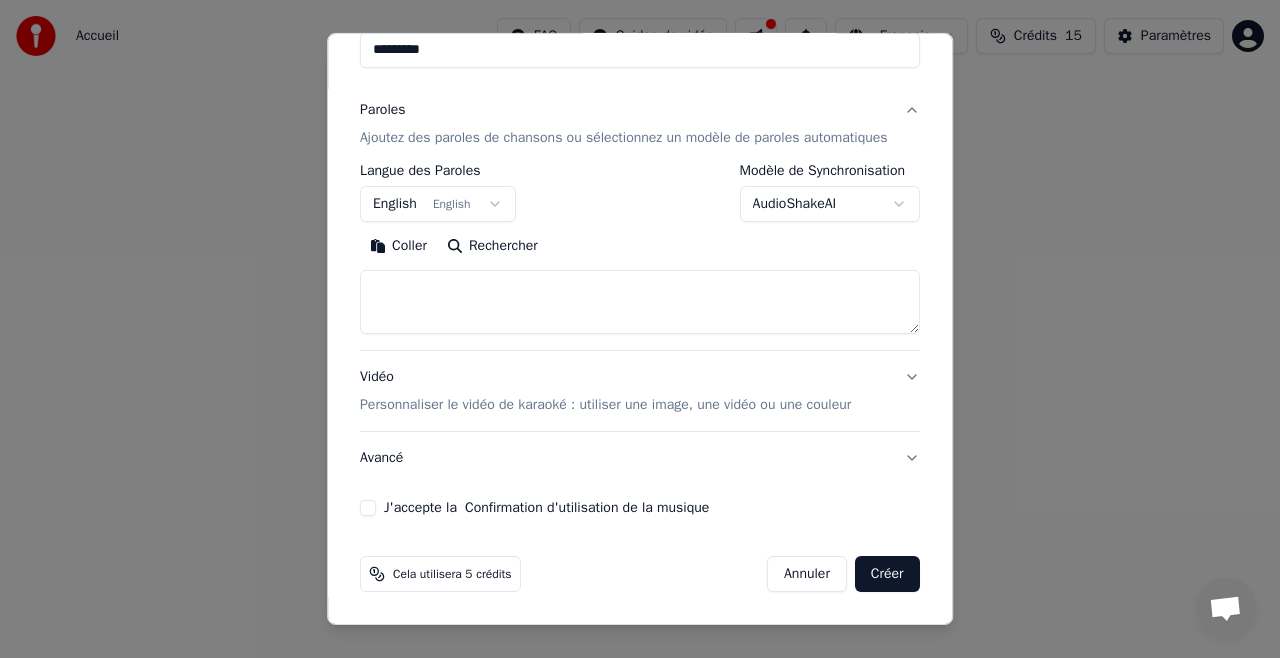 click at bounding box center (640, 302) 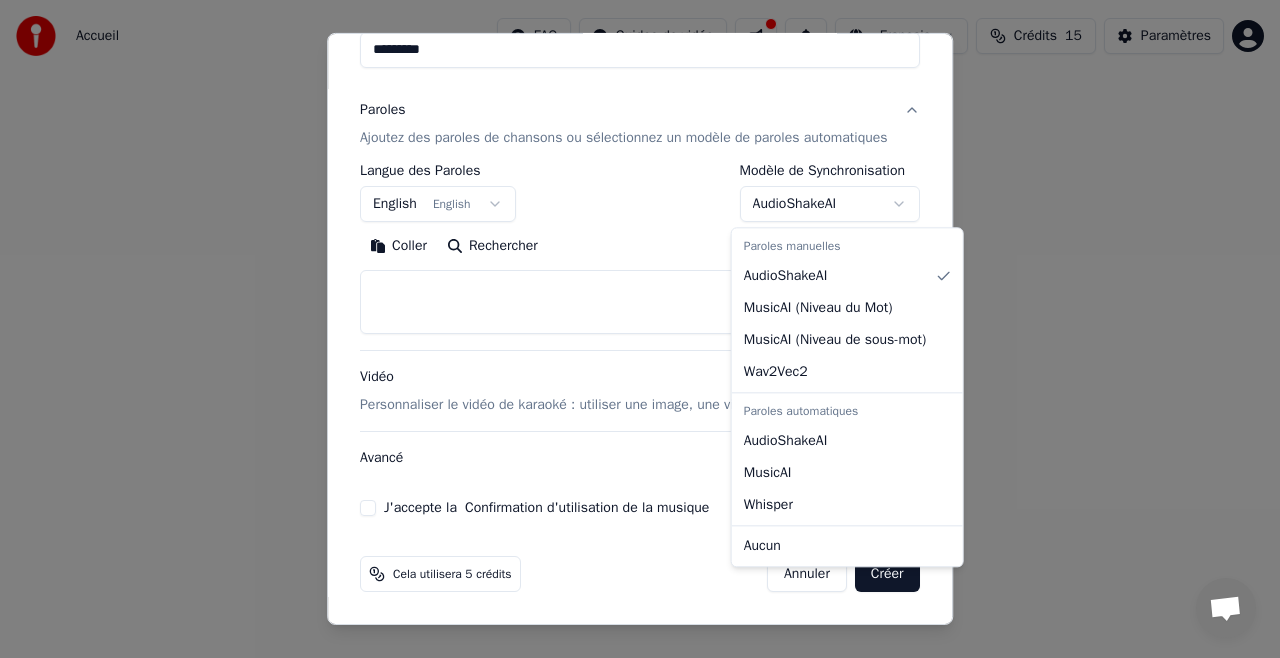 click on "**********" at bounding box center (640, 212) 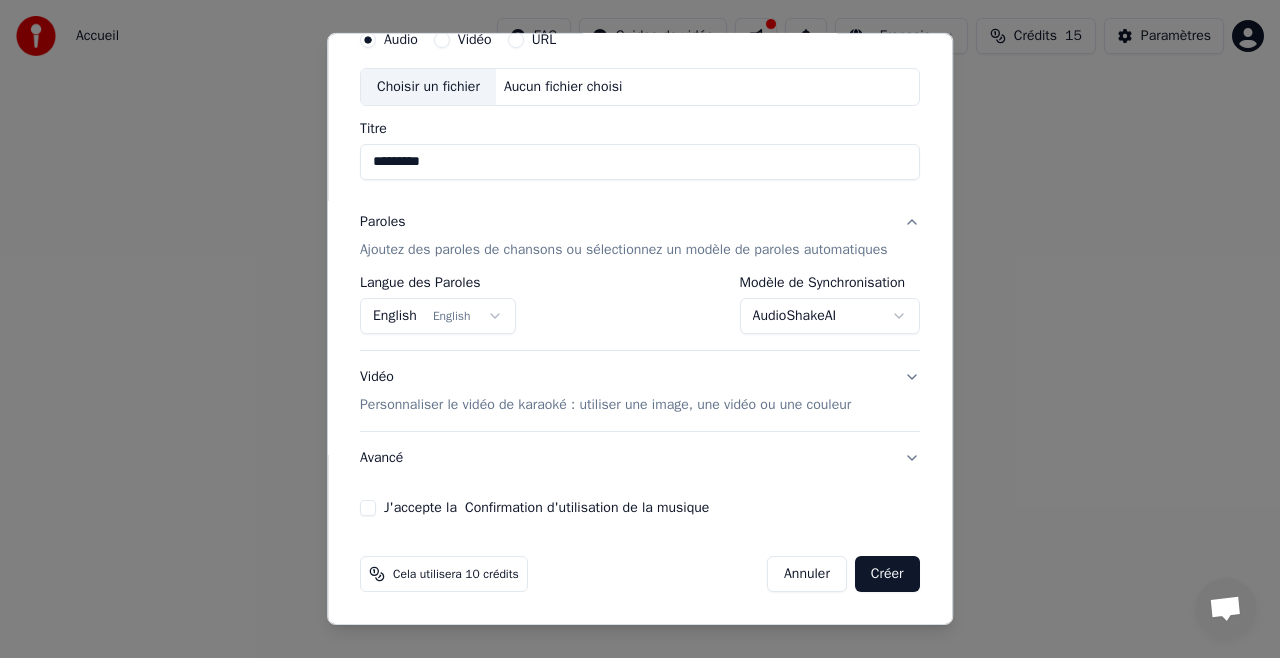 scroll, scrollTop: 106, scrollLeft: 0, axis: vertical 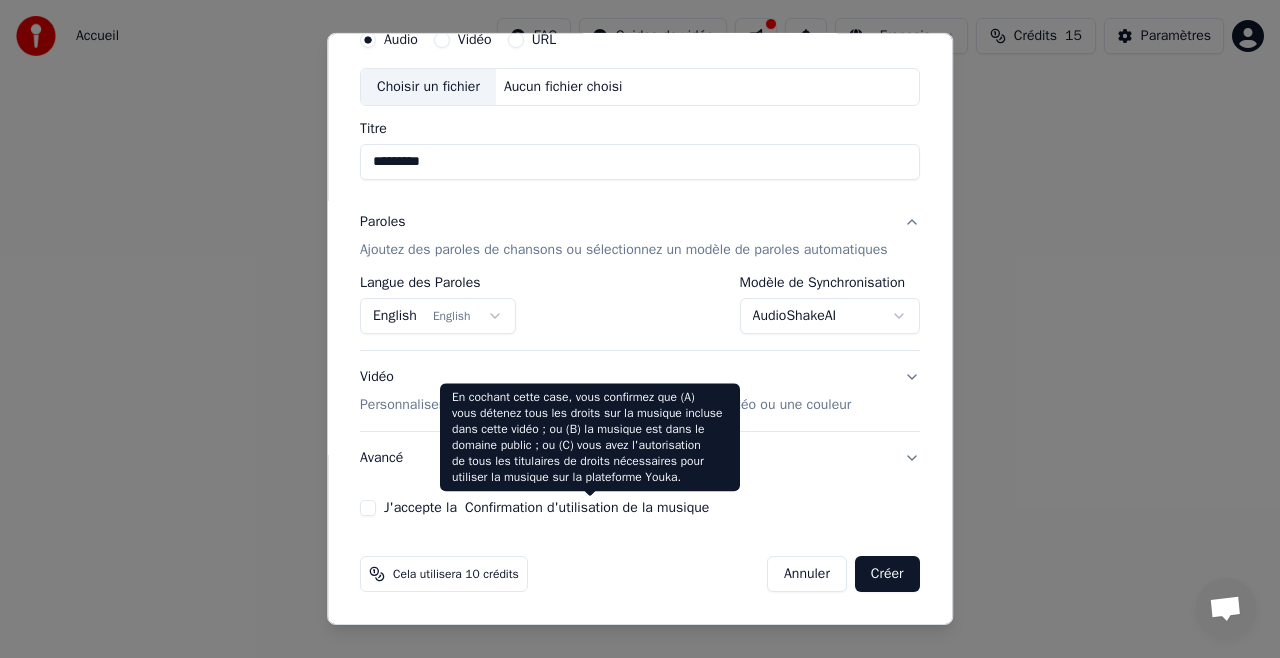 click on "Confirmation d'utilisation de la musique" at bounding box center [587, 508] 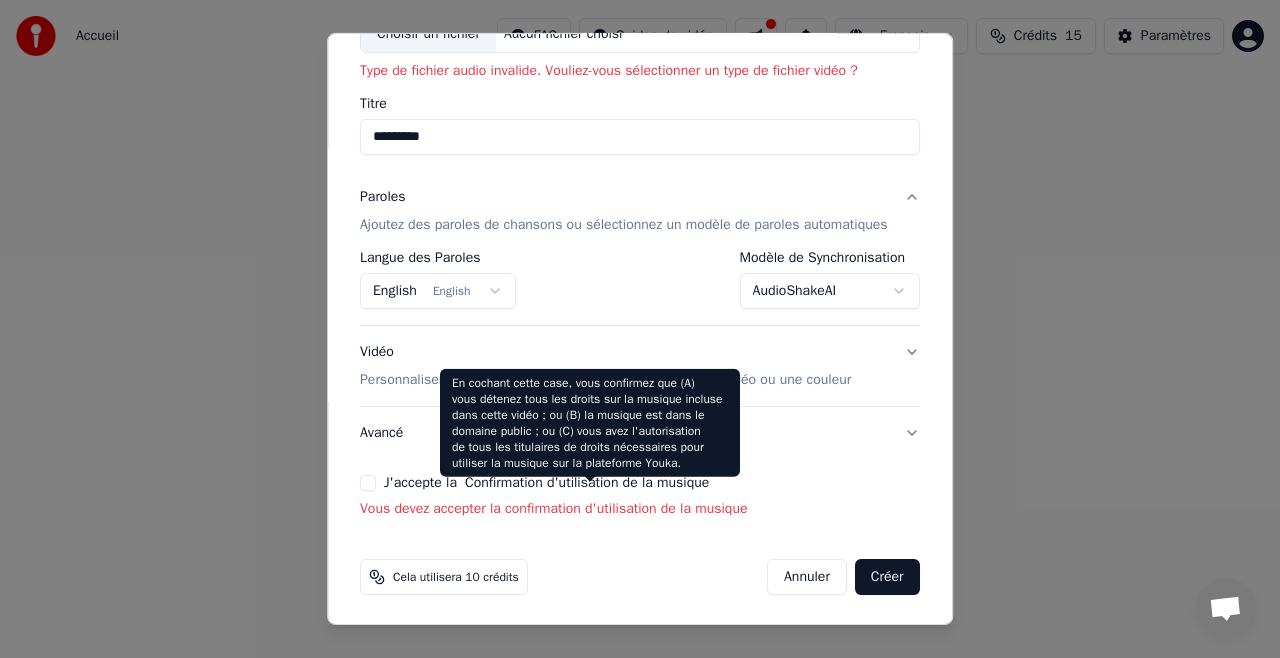 scroll, scrollTop: 161, scrollLeft: 0, axis: vertical 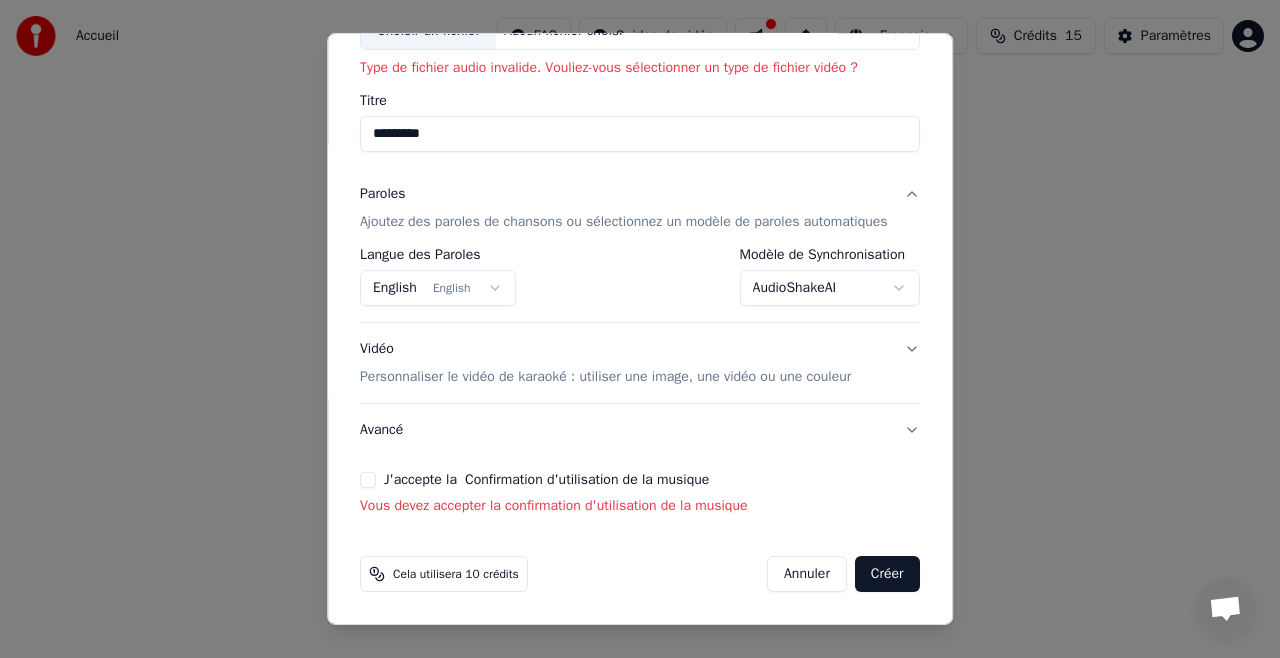click on "**********" at bounding box center (640, 240) 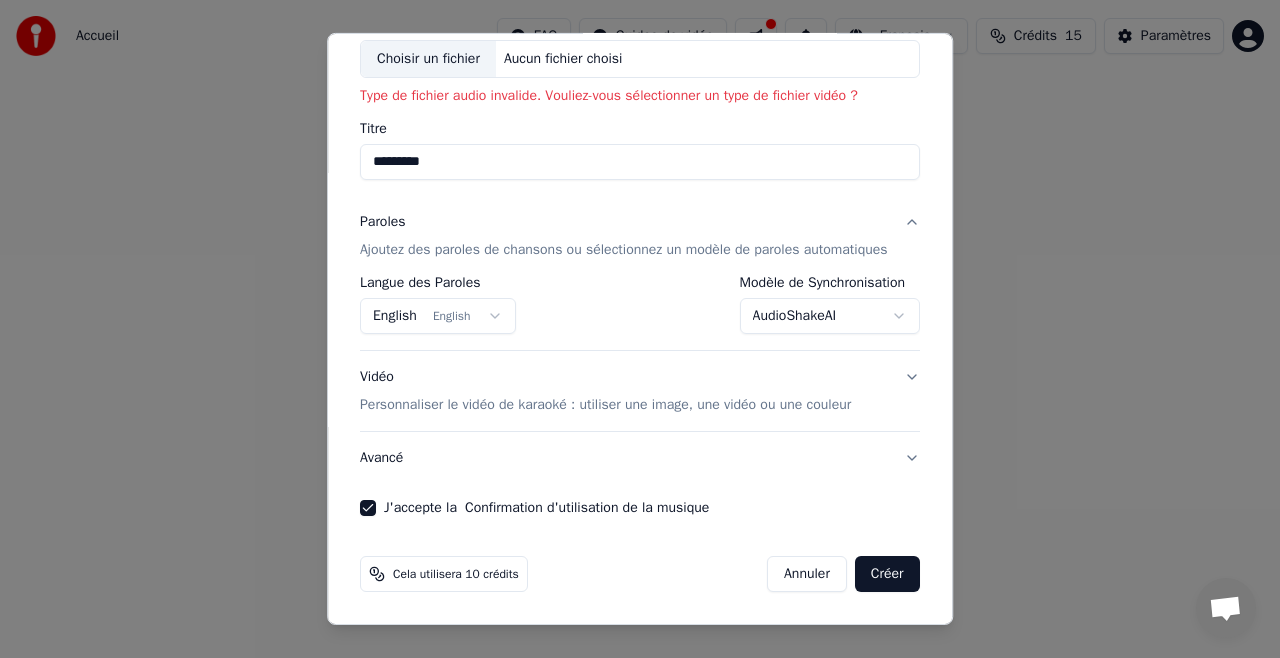 click on "Avancé" at bounding box center (640, 458) 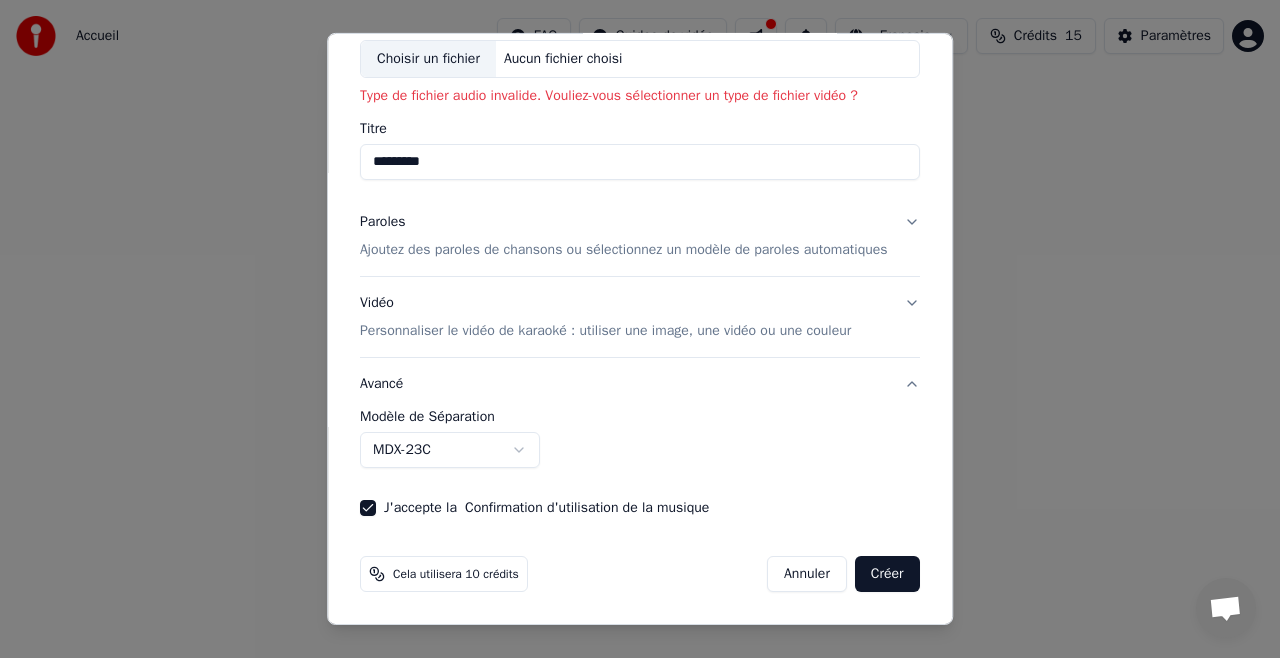 click on "Créer" at bounding box center [887, 574] 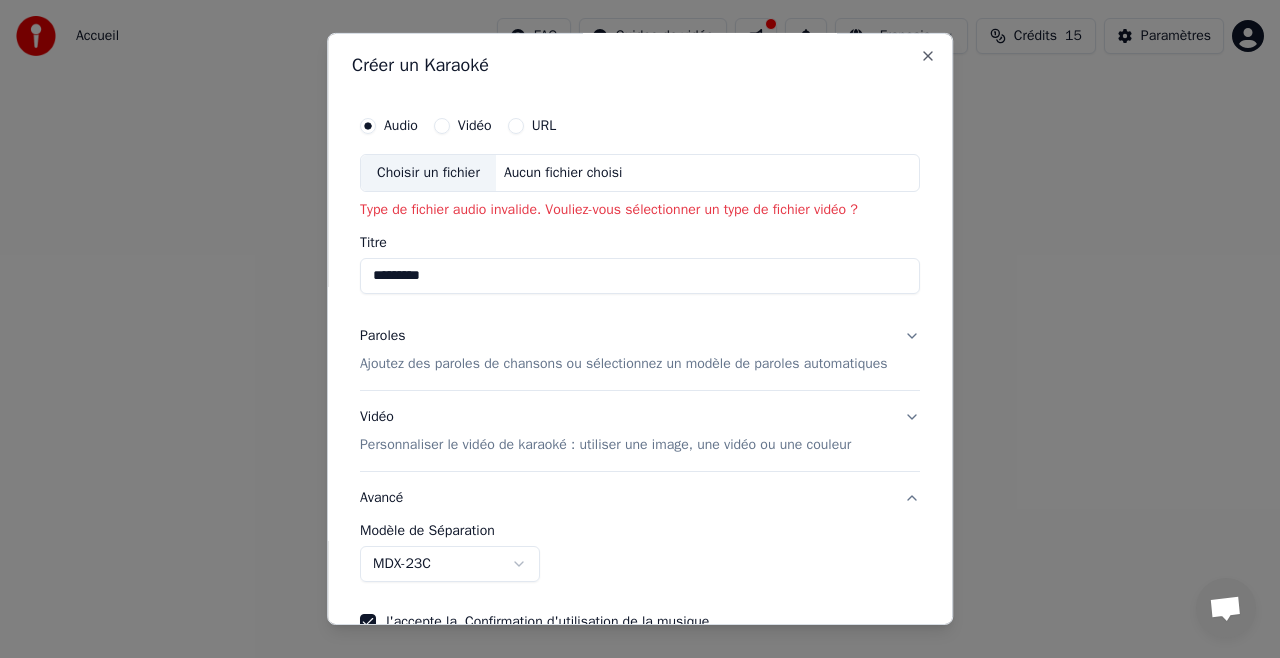 scroll, scrollTop: 0, scrollLeft: 0, axis: both 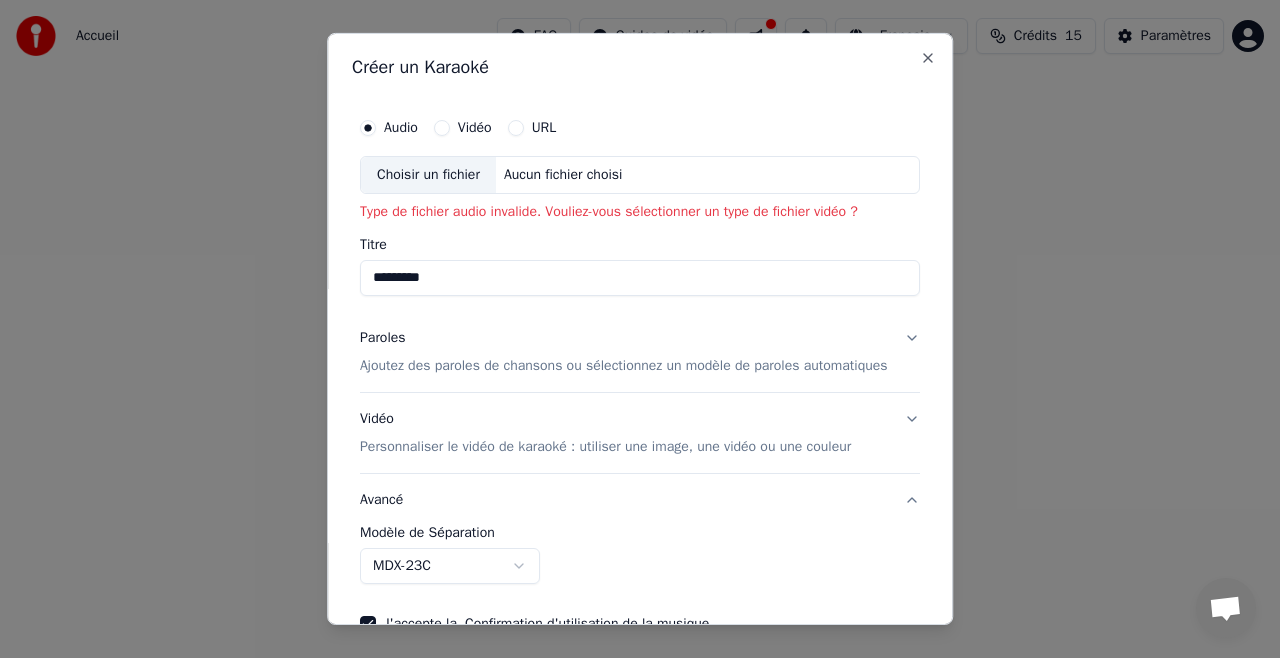 click on "*********" at bounding box center [640, 278] 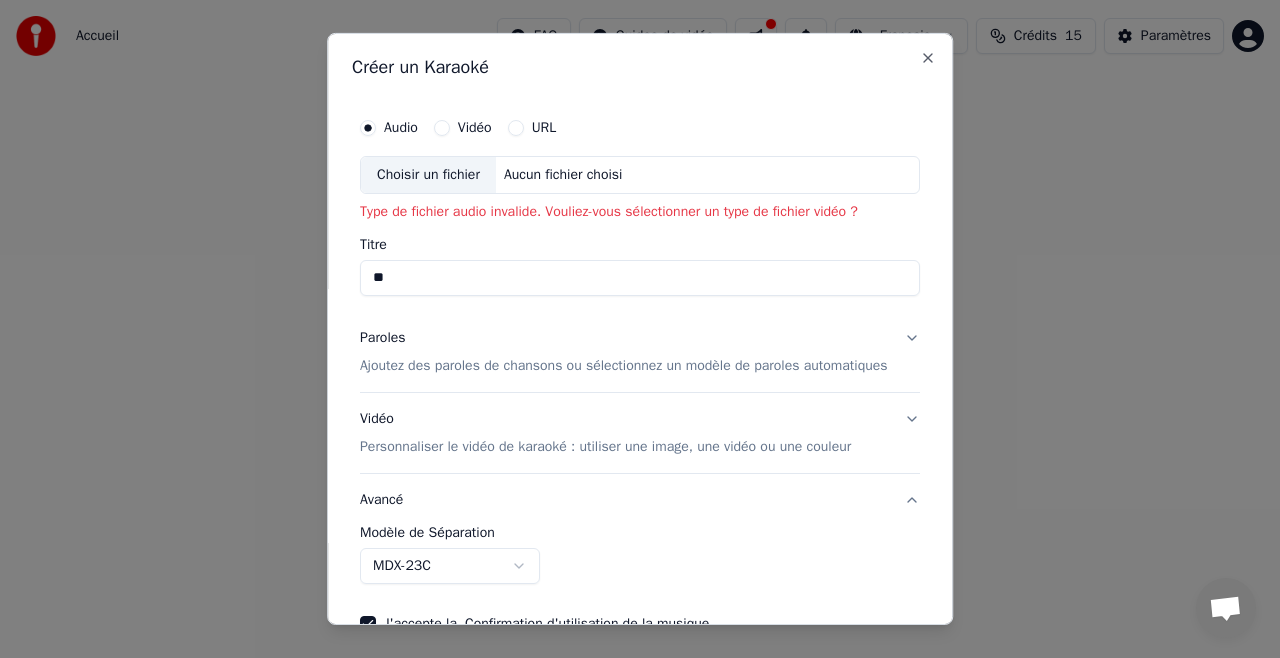 type on "*" 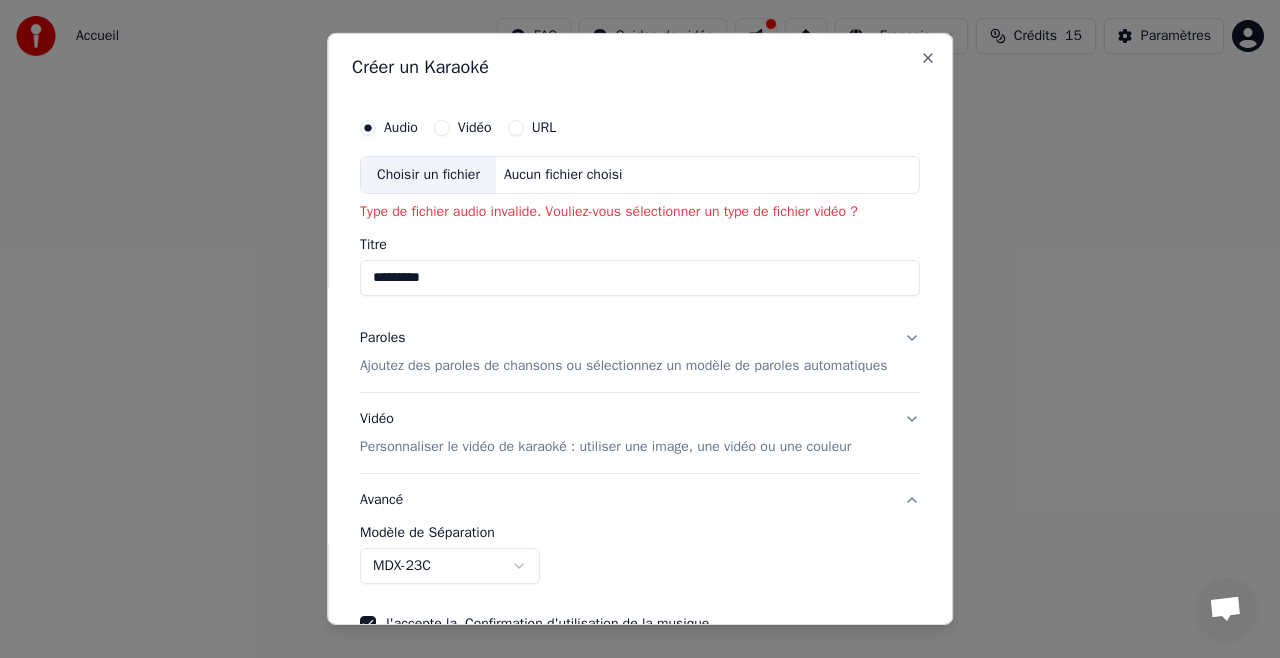 click on "Aucun fichier choisi" at bounding box center [563, 175] 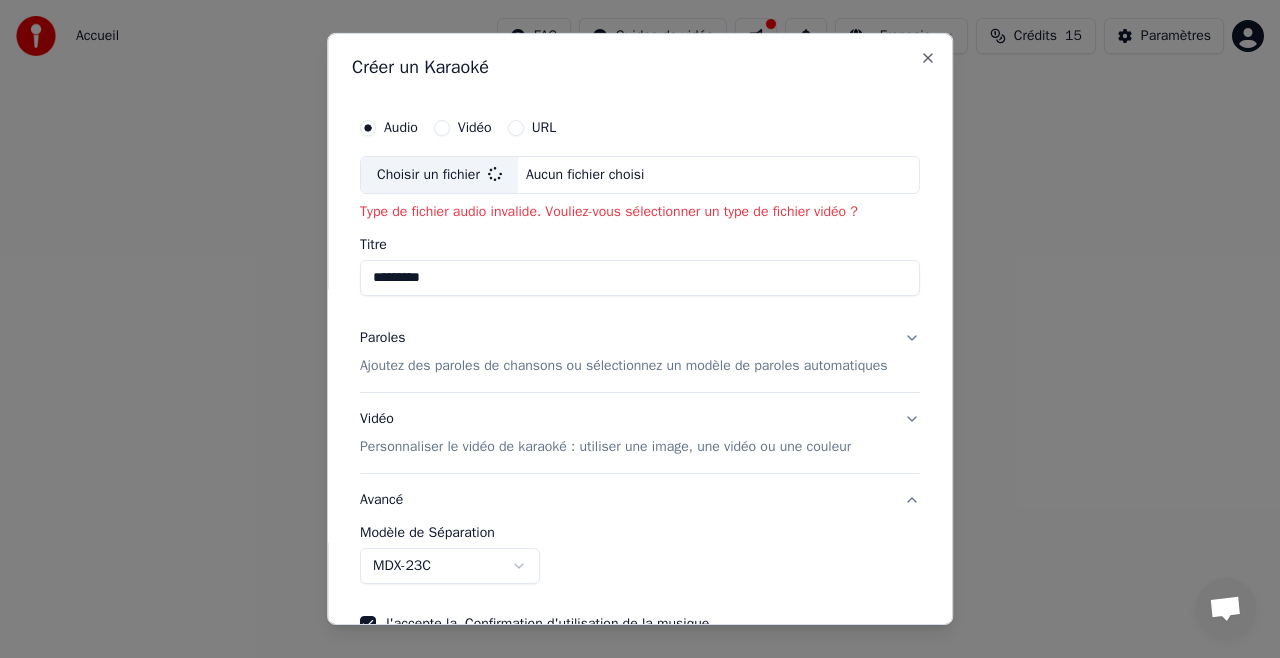 type on "**********" 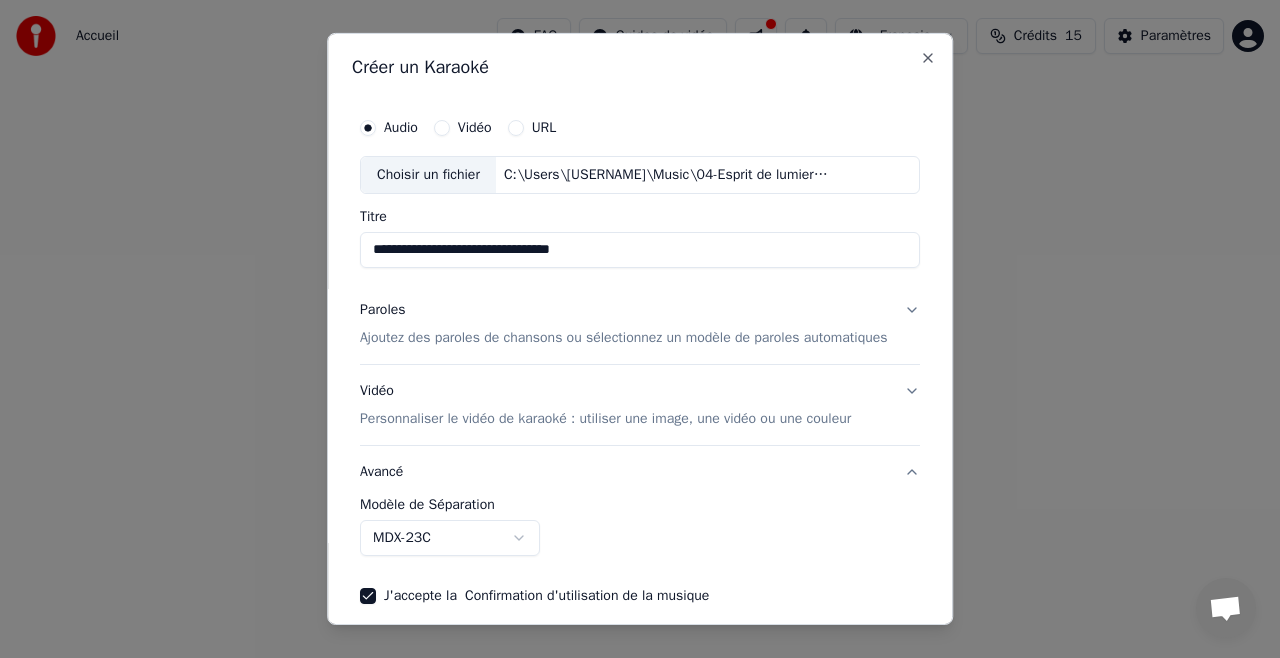 click on "**********" at bounding box center (640, 356) 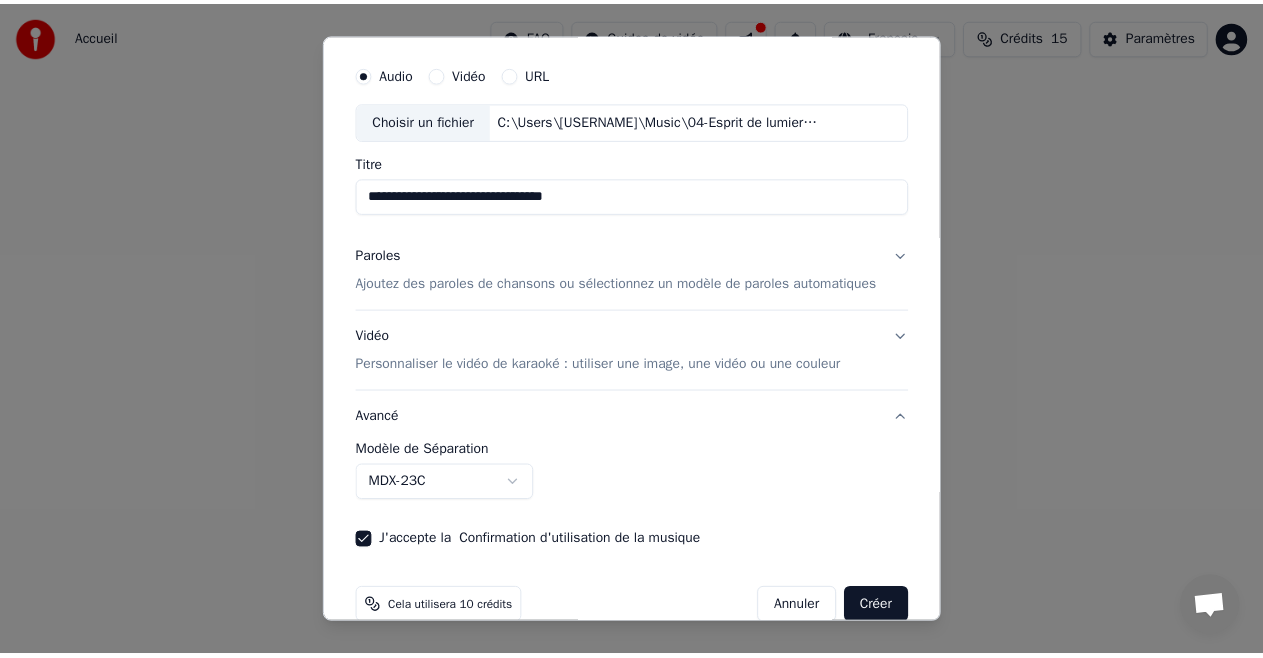 scroll, scrollTop: 105, scrollLeft: 0, axis: vertical 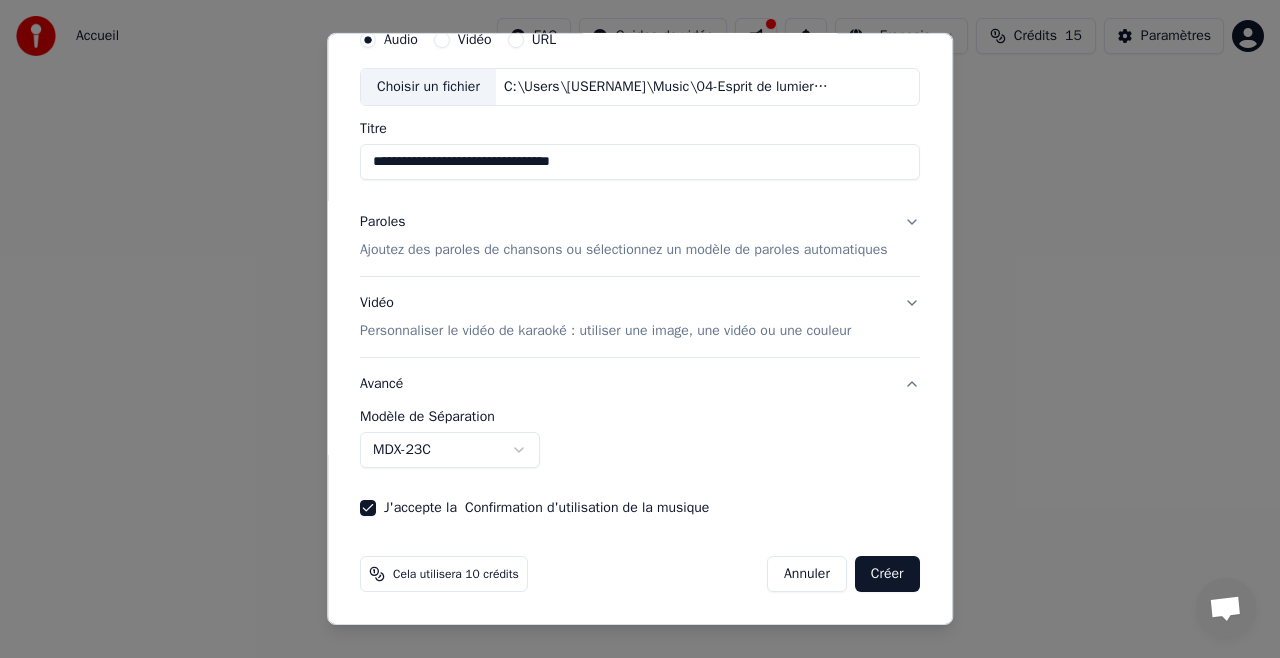 click on "Créer" at bounding box center (887, 574) 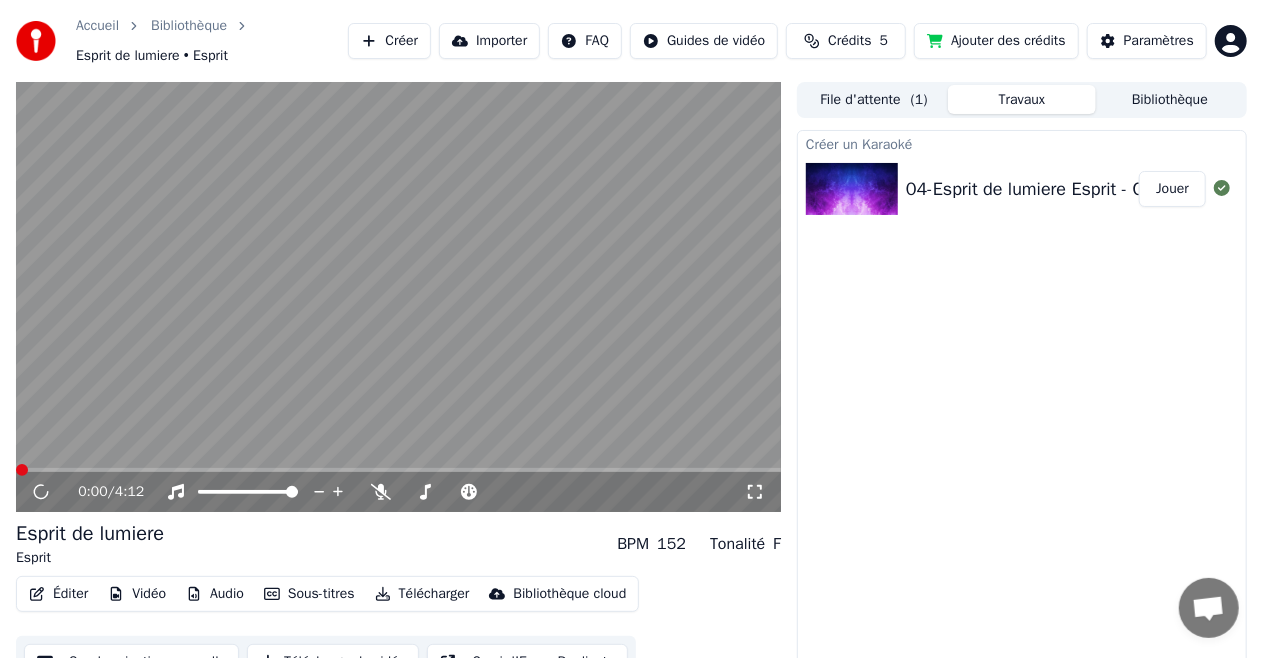 click 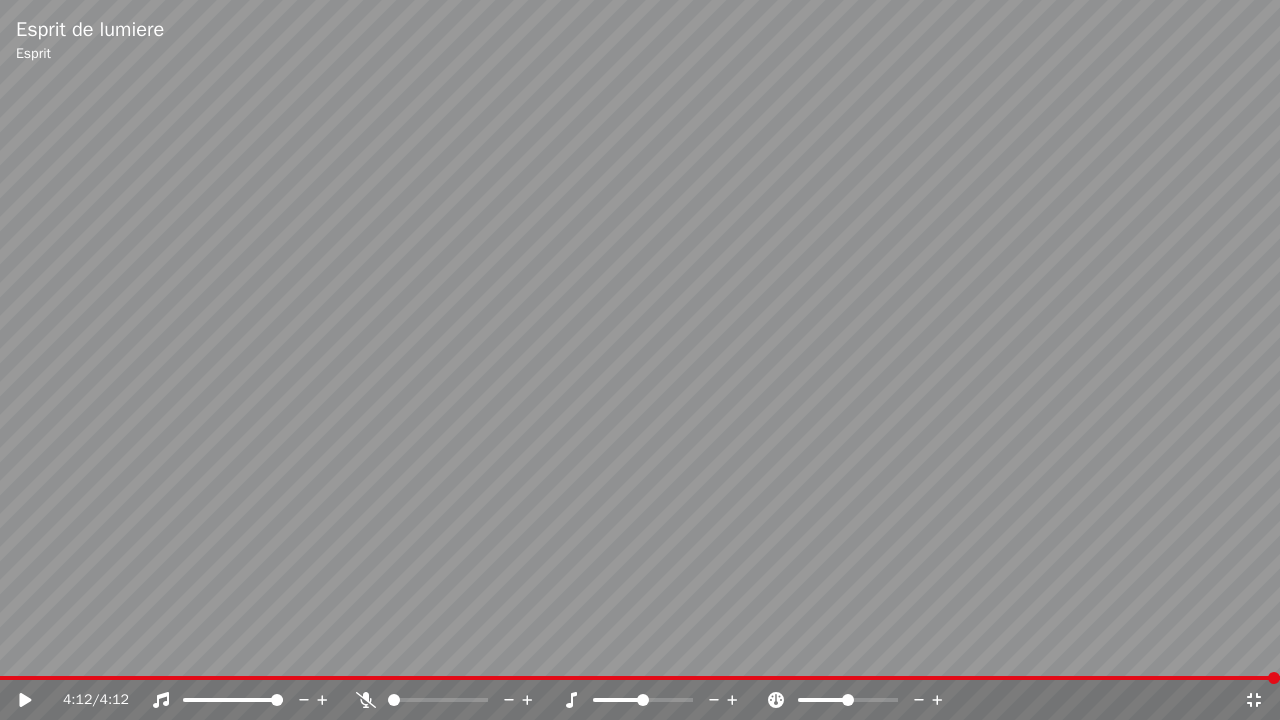 click 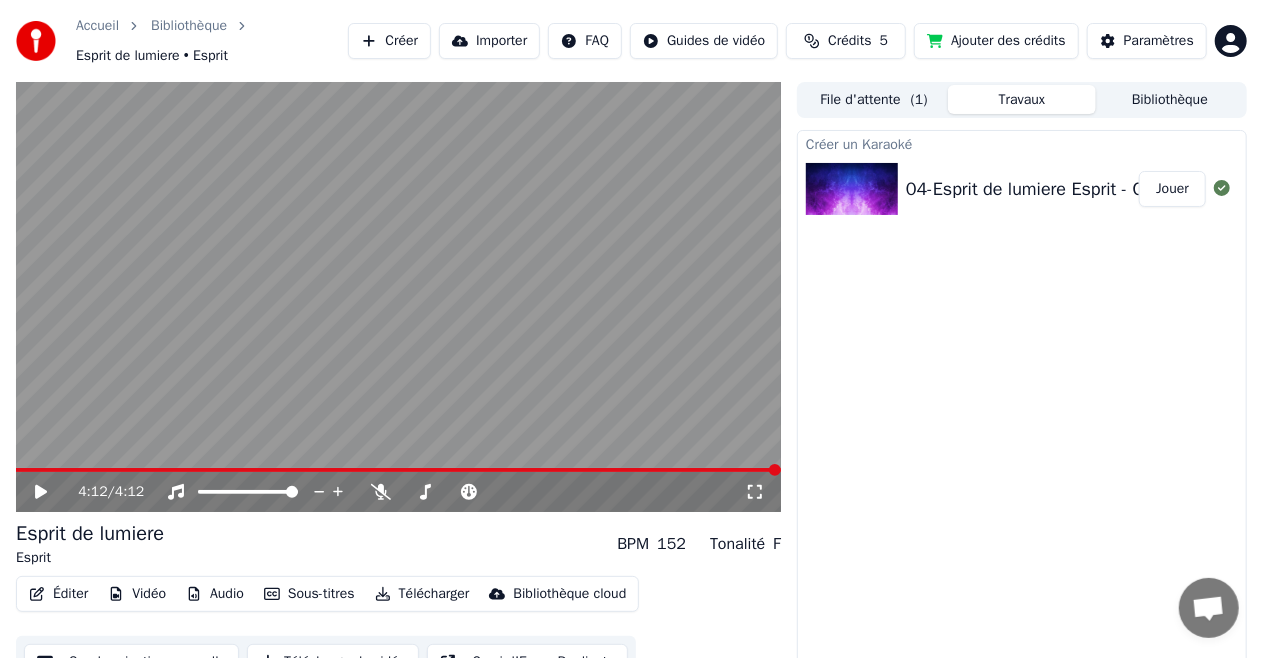 click on "Créer" at bounding box center [389, 41] 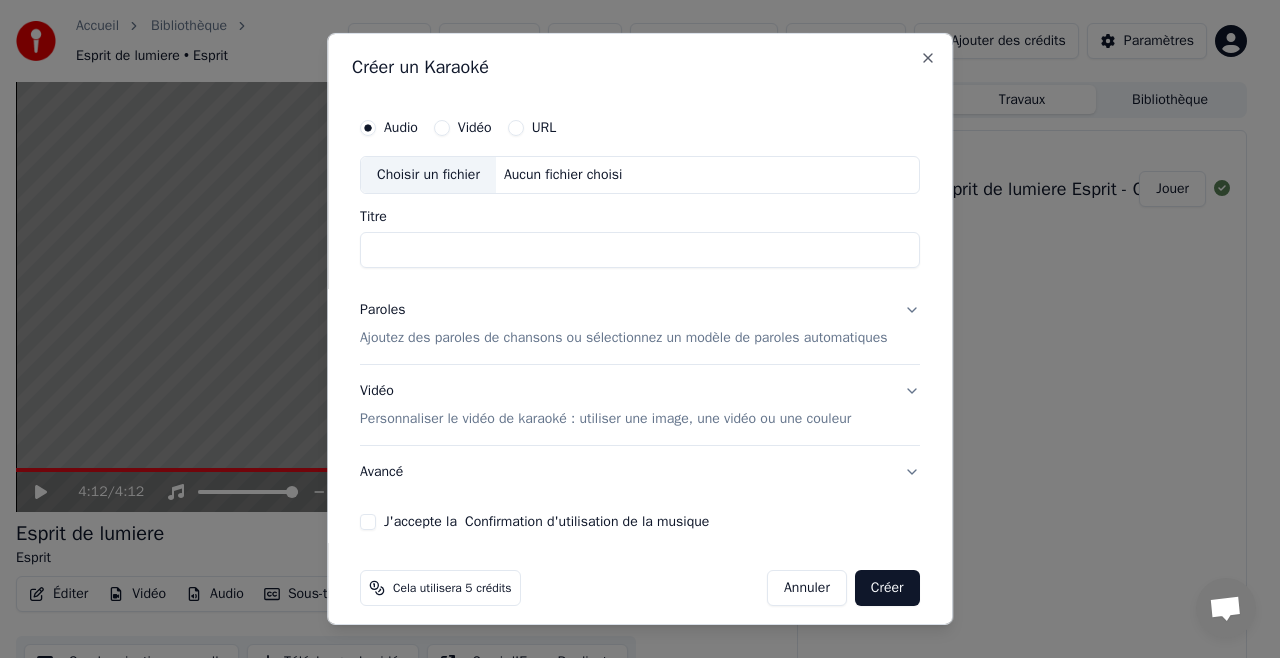 click on "Aucun fichier choisi" at bounding box center [563, 175] 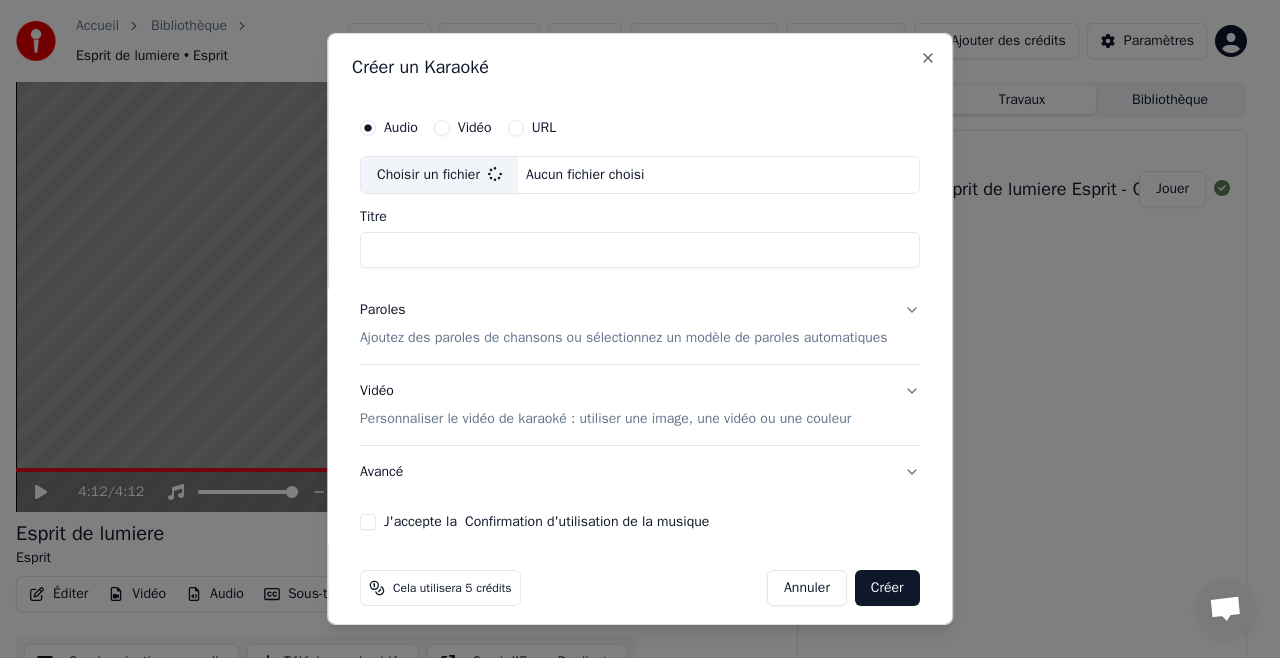 type on "**********" 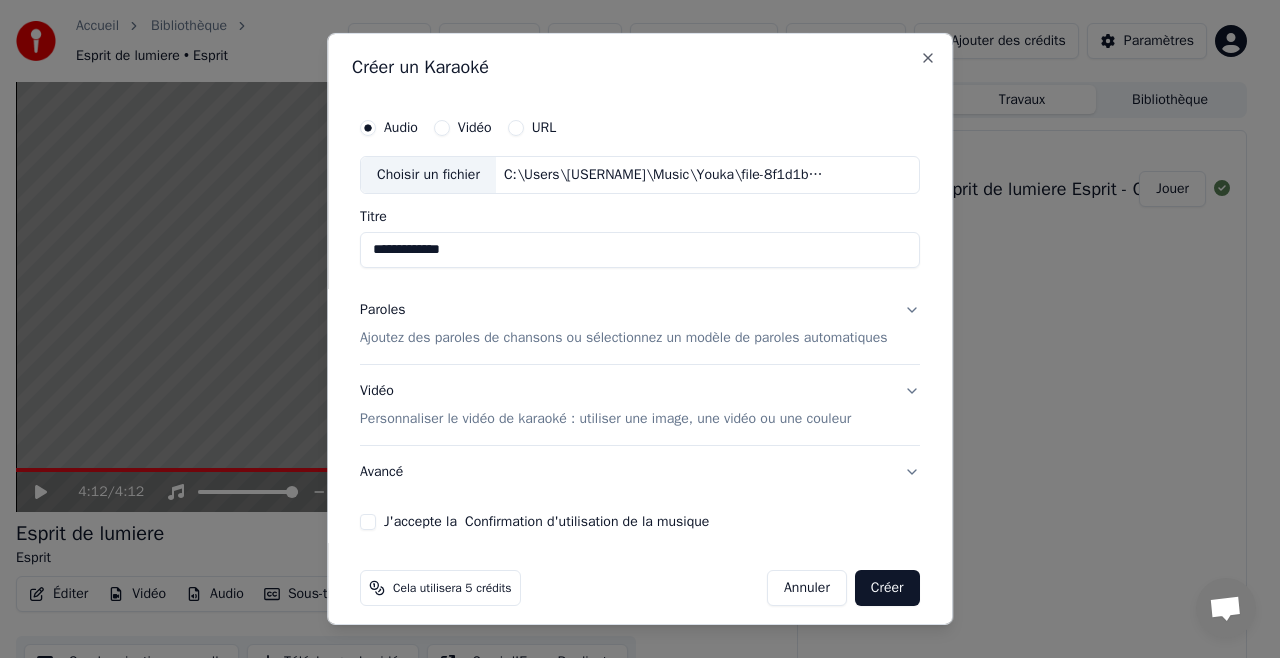 click on "Annuler" at bounding box center (807, 588) 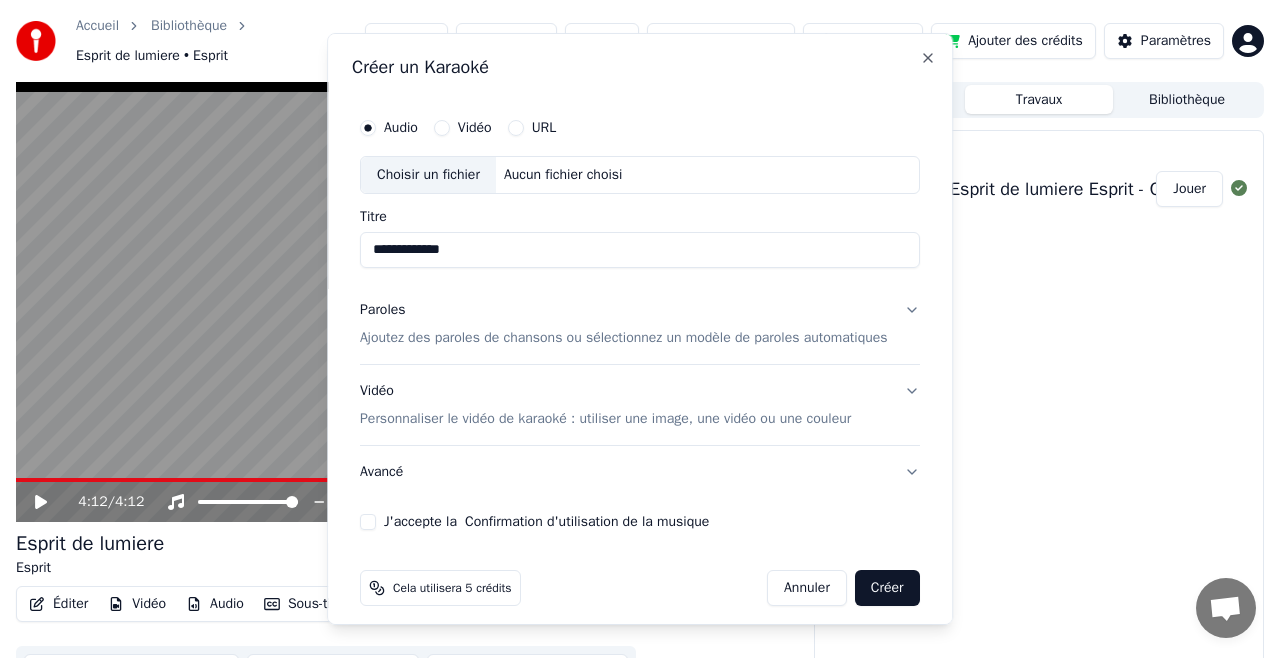 type 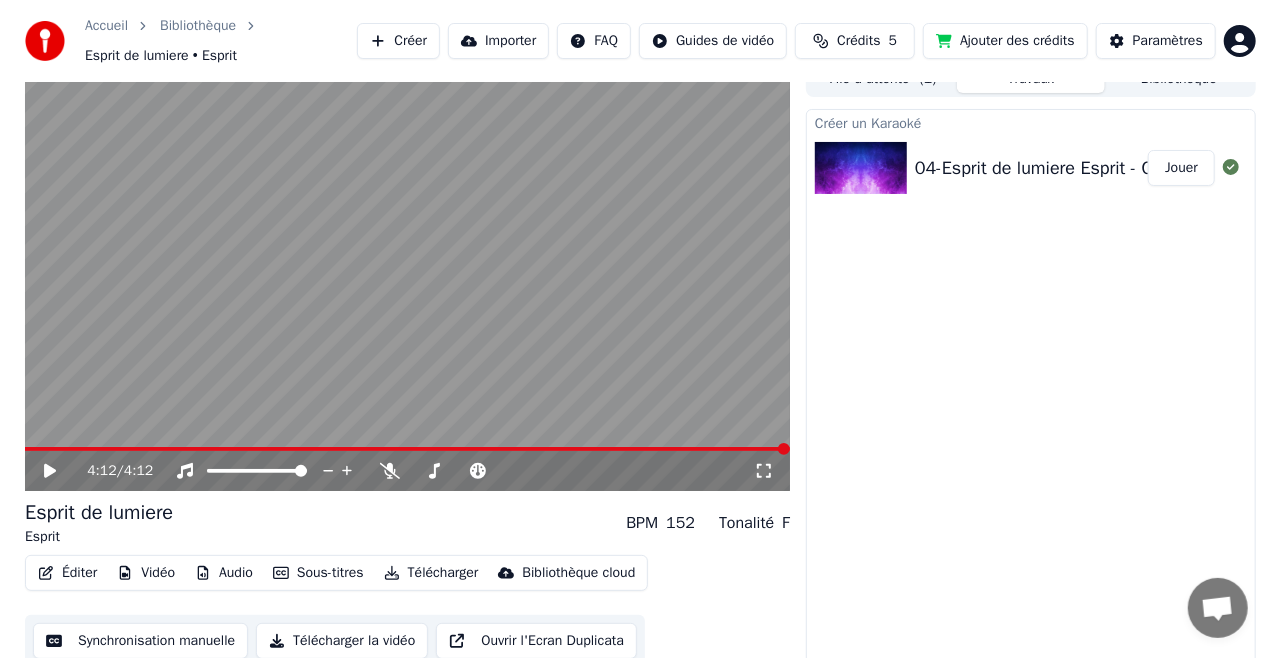 scroll, scrollTop: 31, scrollLeft: 0, axis: vertical 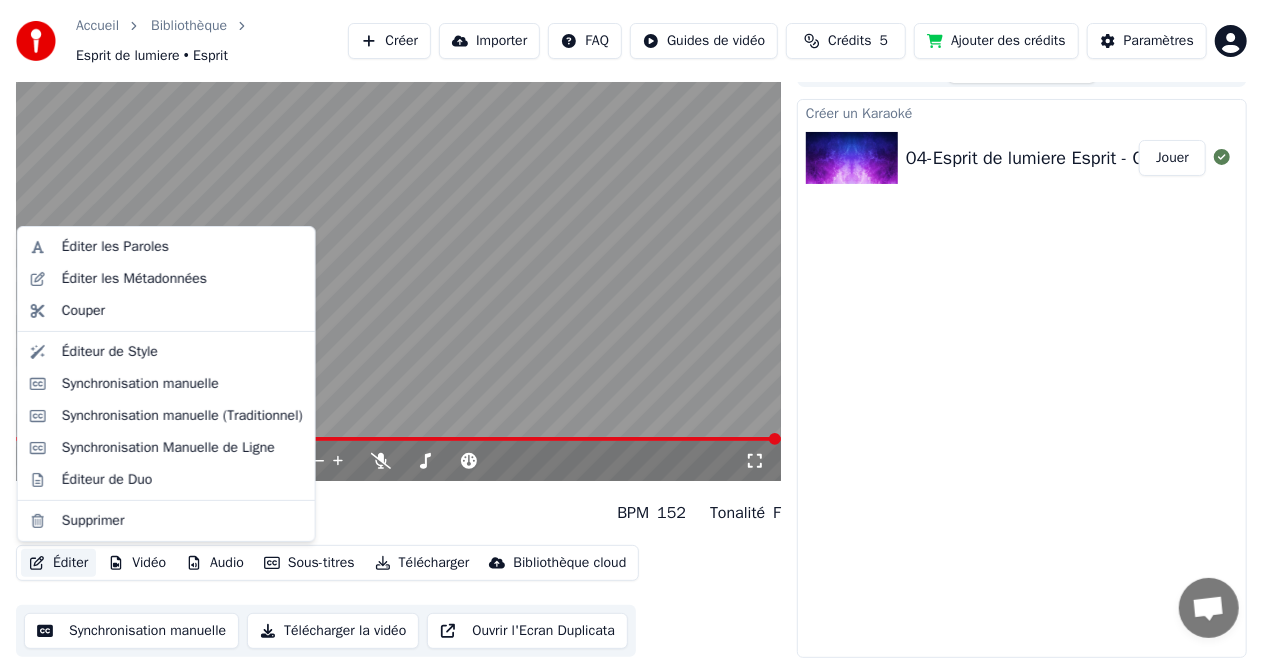 click on "Éditer" at bounding box center (58, 563) 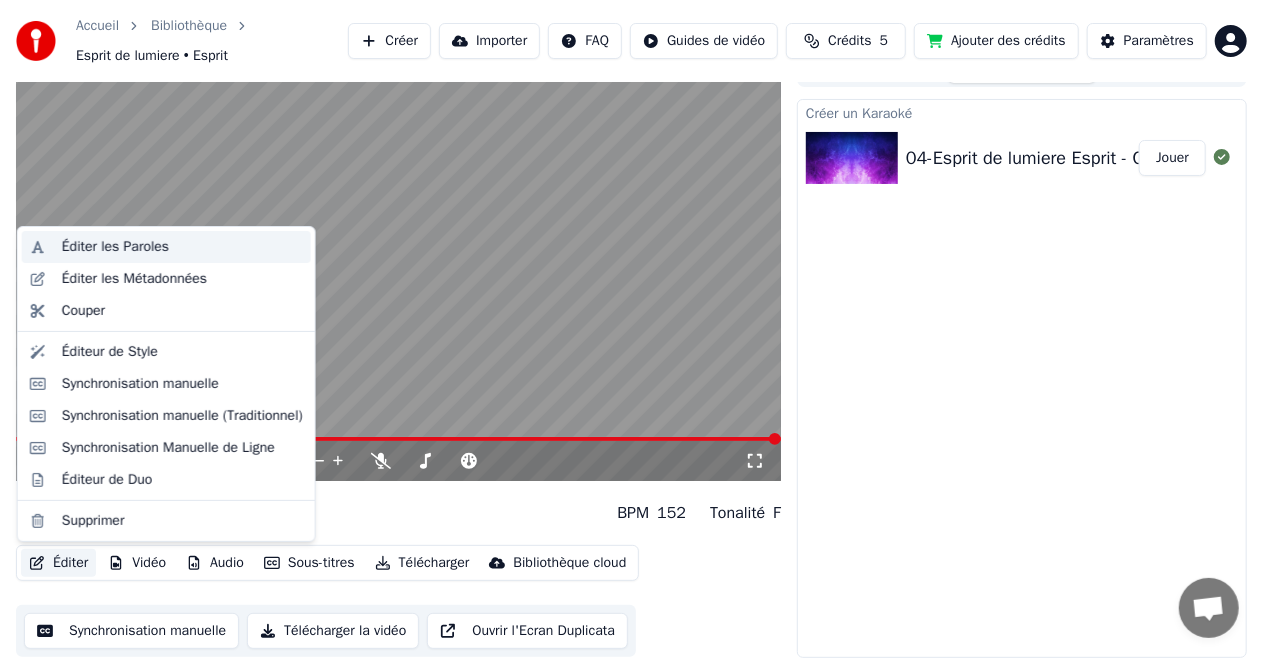click on "Éditer les Paroles" at bounding box center [115, 247] 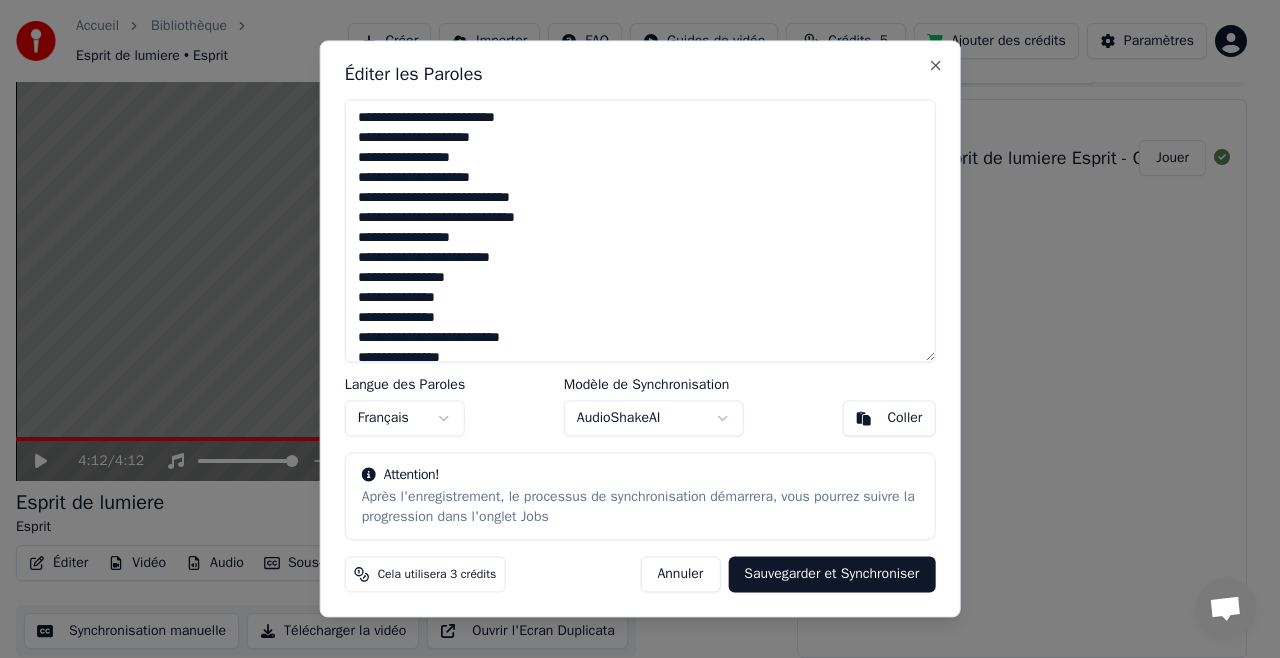 click at bounding box center (640, 230) 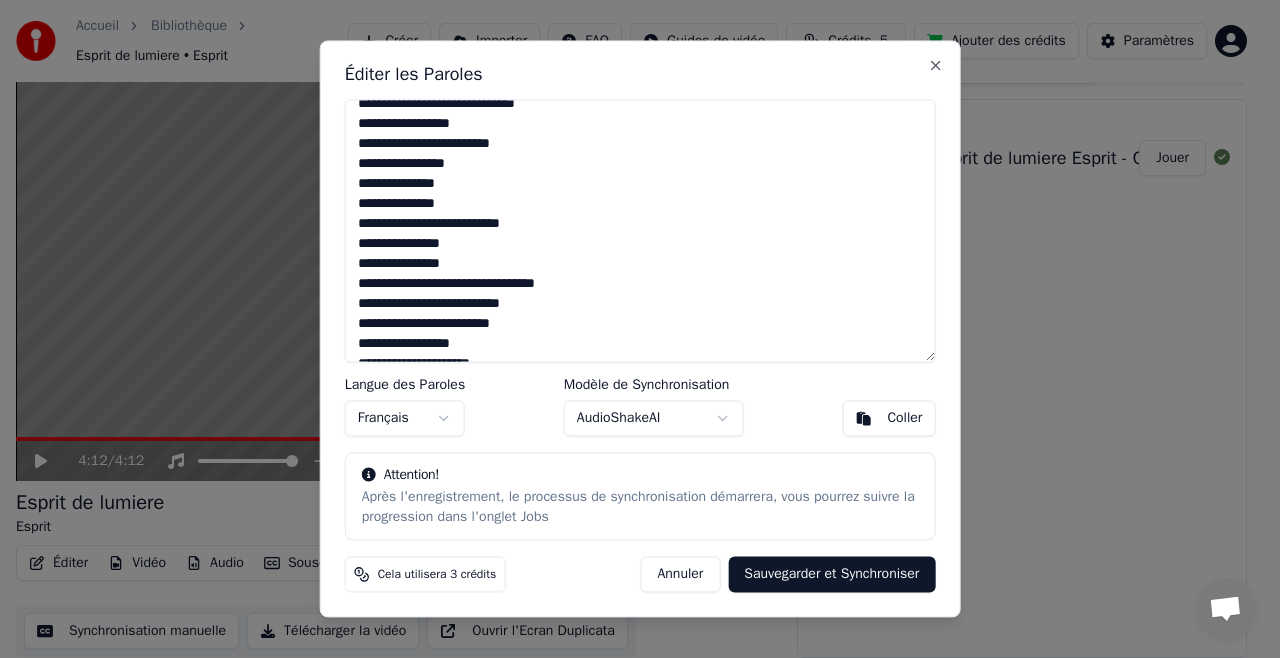 scroll, scrollTop: 133, scrollLeft: 0, axis: vertical 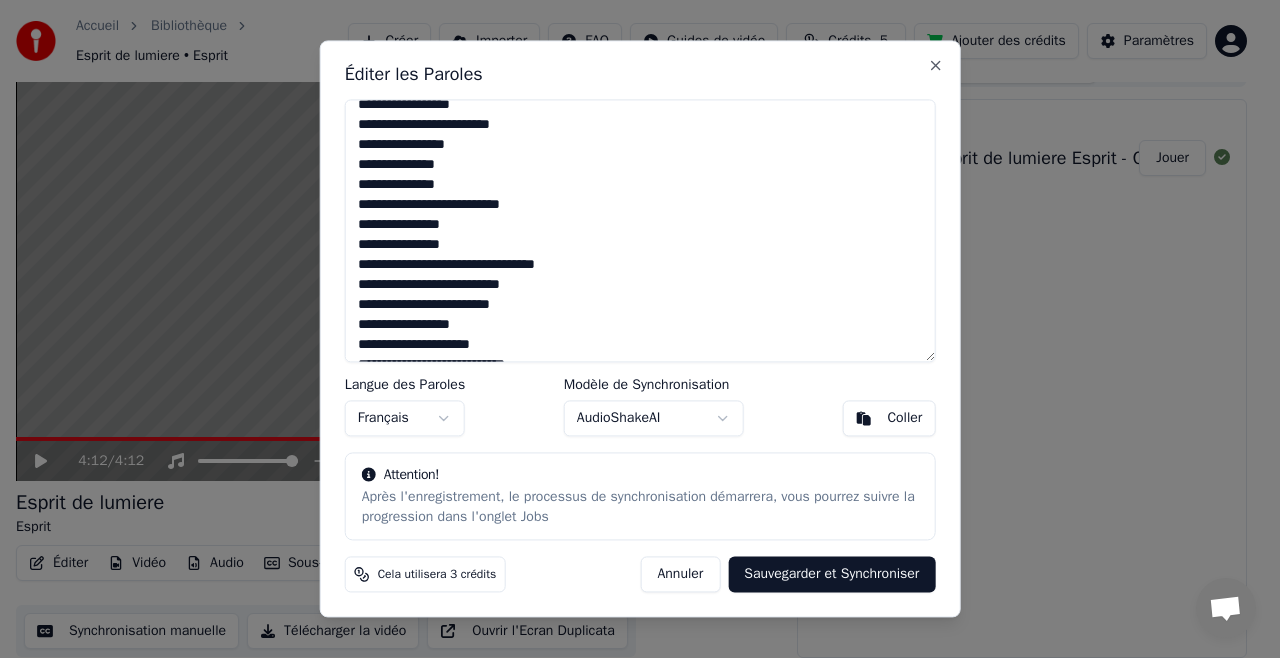 click at bounding box center [640, 230] 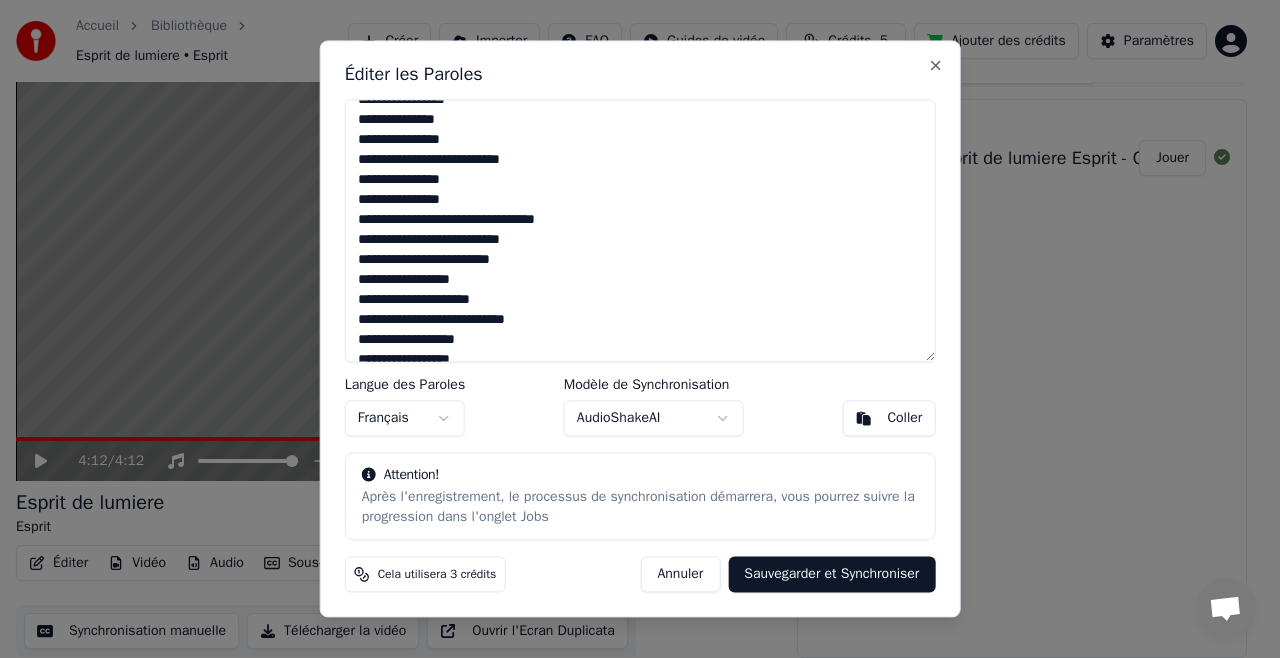 scroll, scrollTop: 200, scrollLeft: 0, axis: vertical 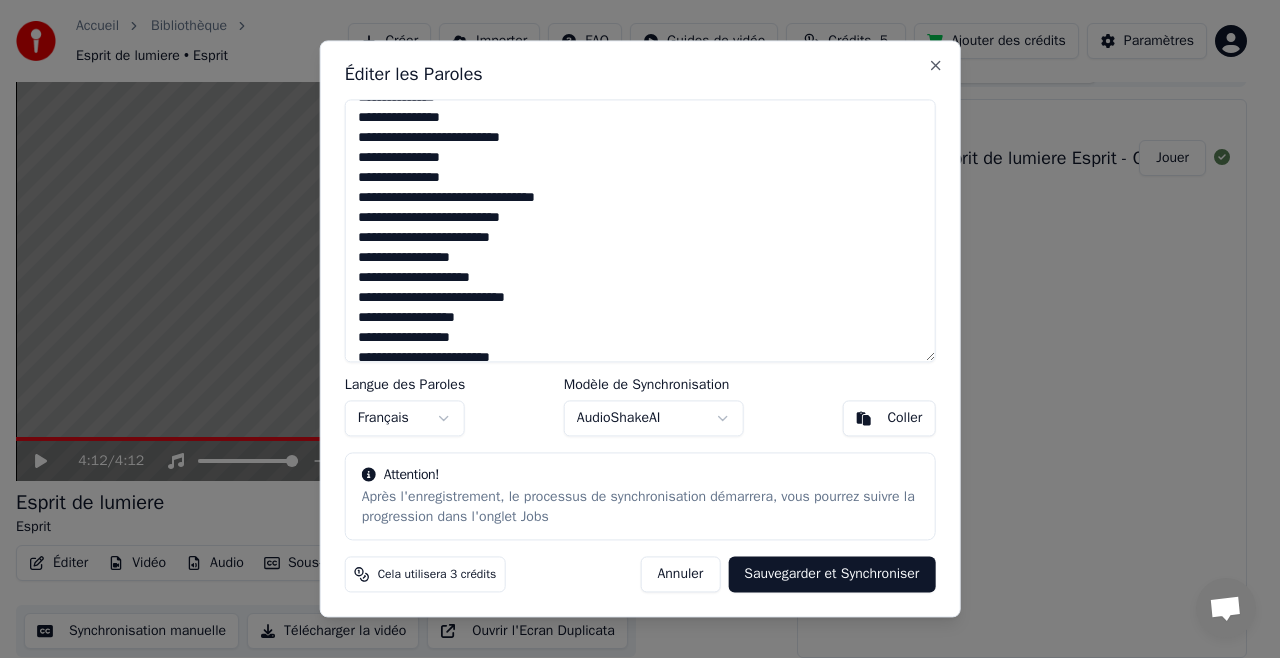 click at bounding box center (640, 230) 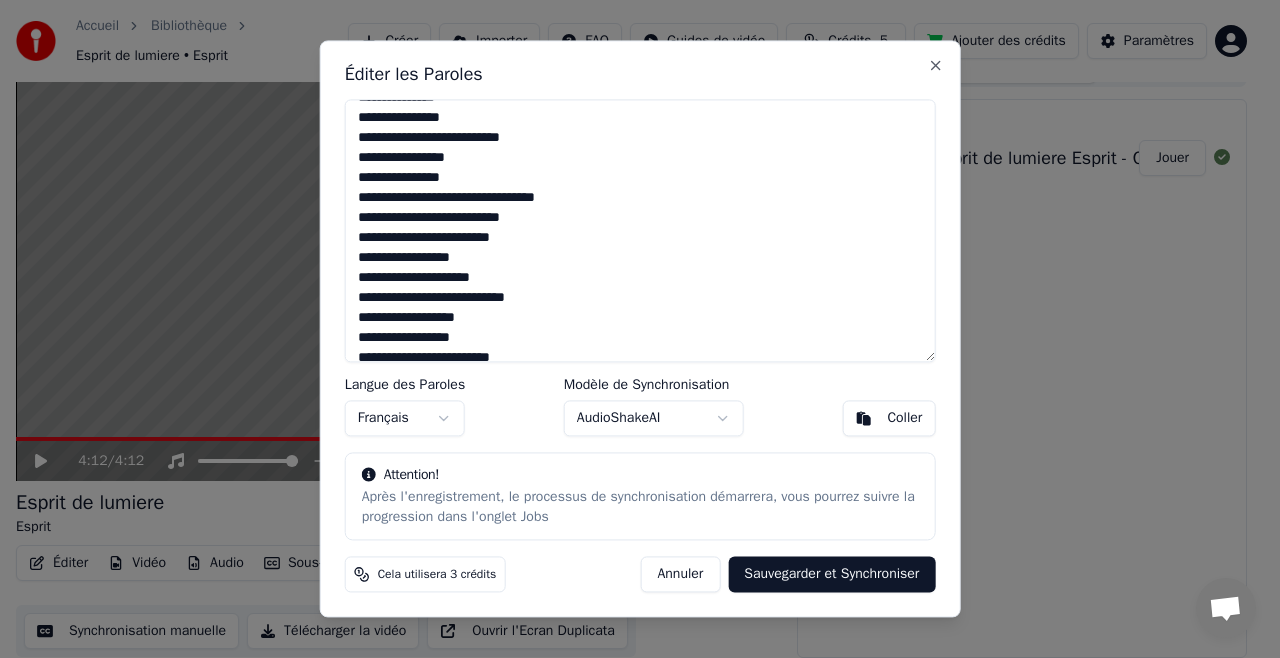 click at bounding box center (640, 230) 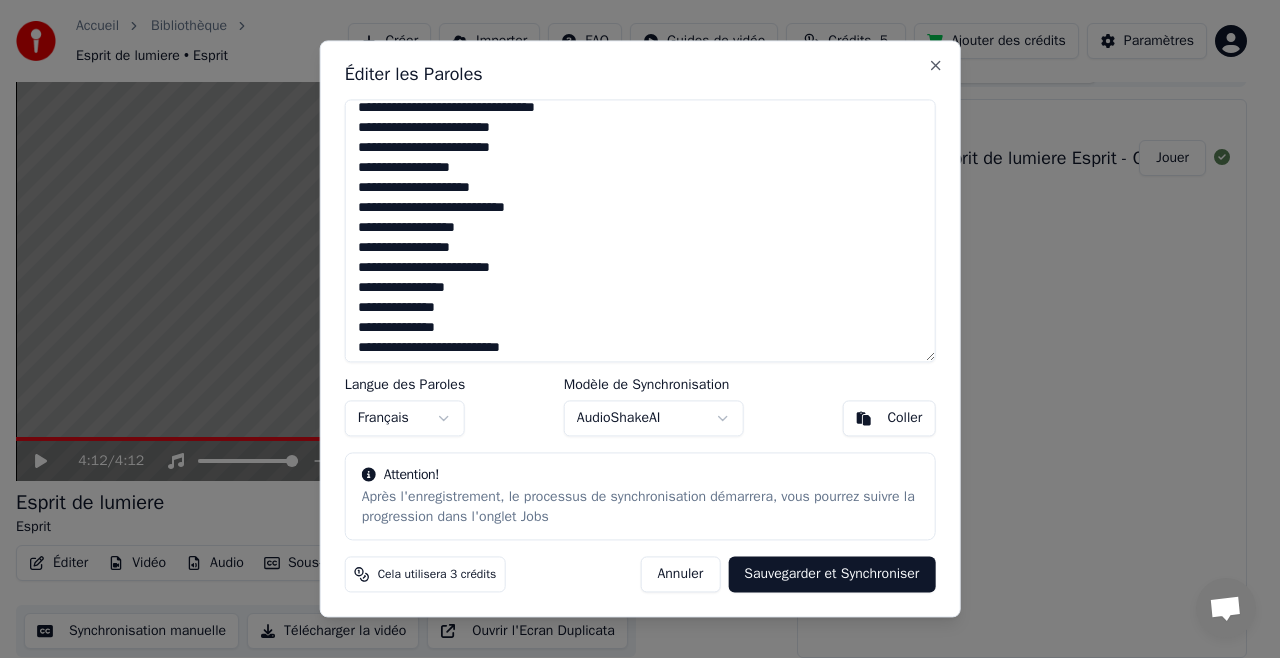 scroll, scrollTop: 266, scrollLeft: 0, axis: vertical 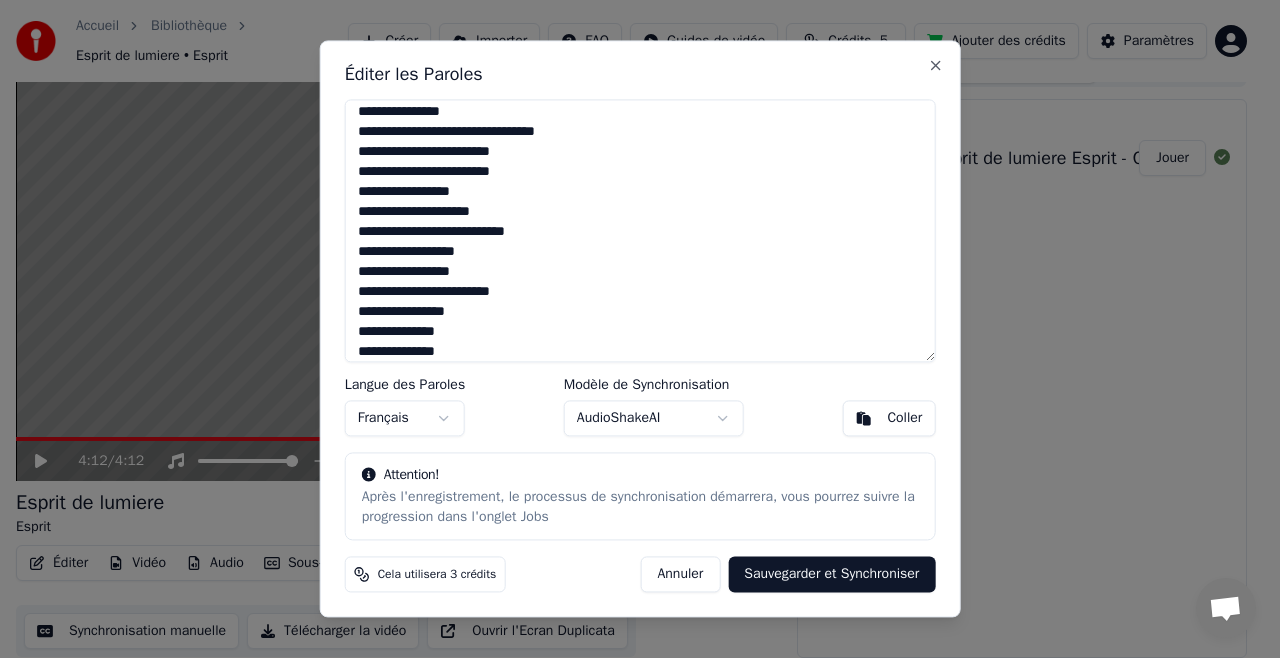 click at bounding box center [640, 230] 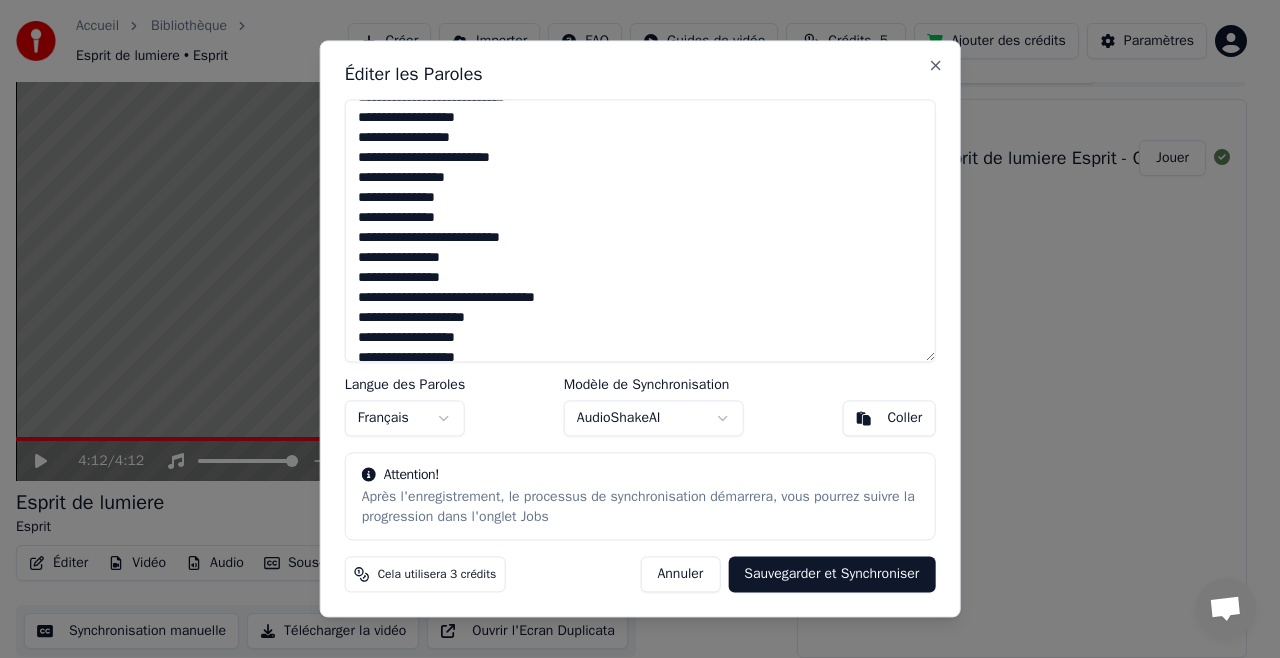 scroll, scrollTop: 466, scrollLeft: 0, axis: vertical 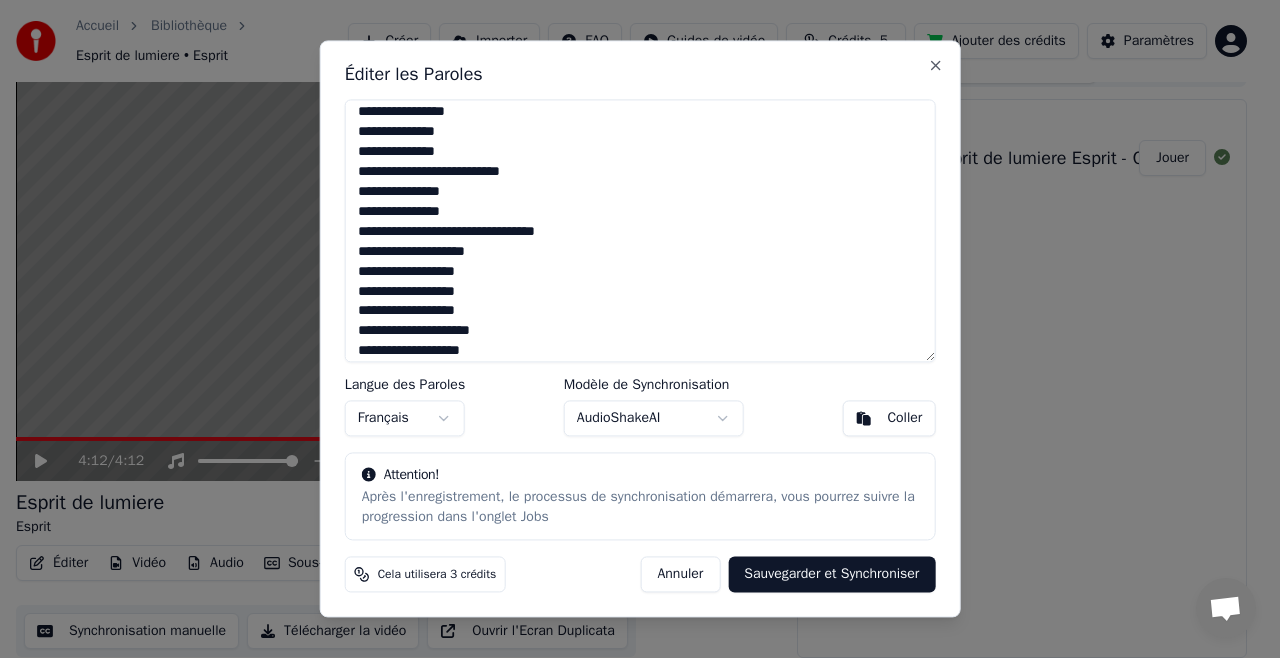 click at bounding box center (640, 230) 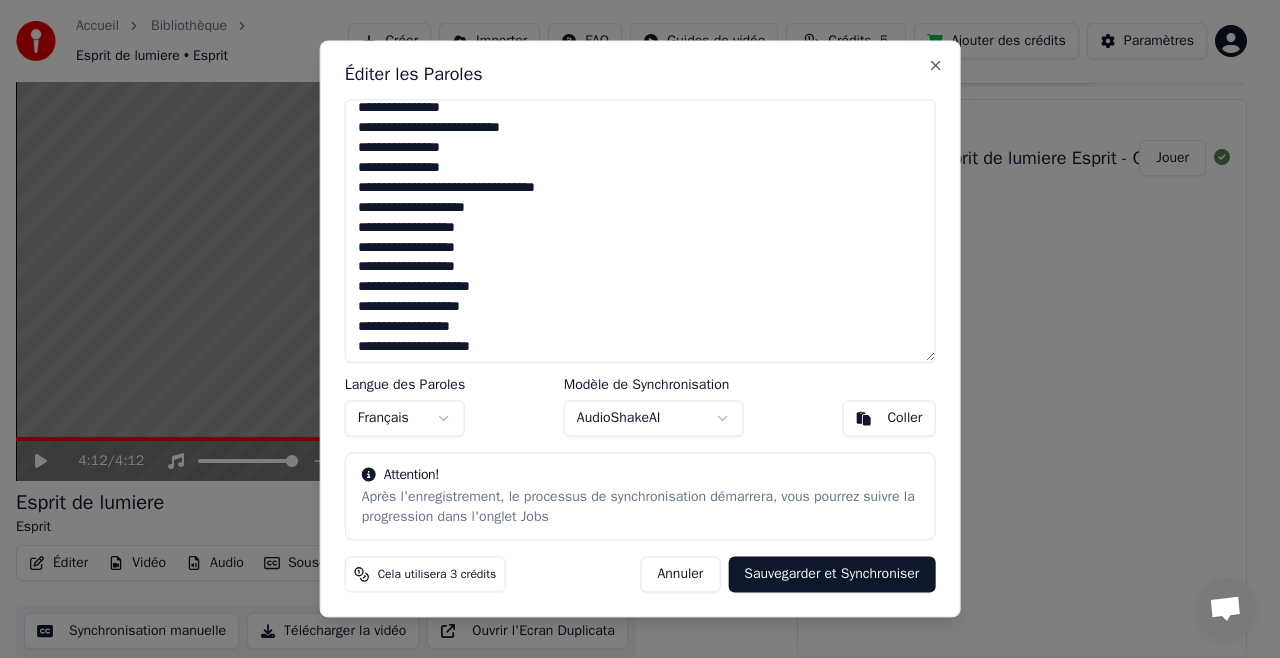 scroll, scrollTop: 533, scrollLeft: 0, axis: vertical 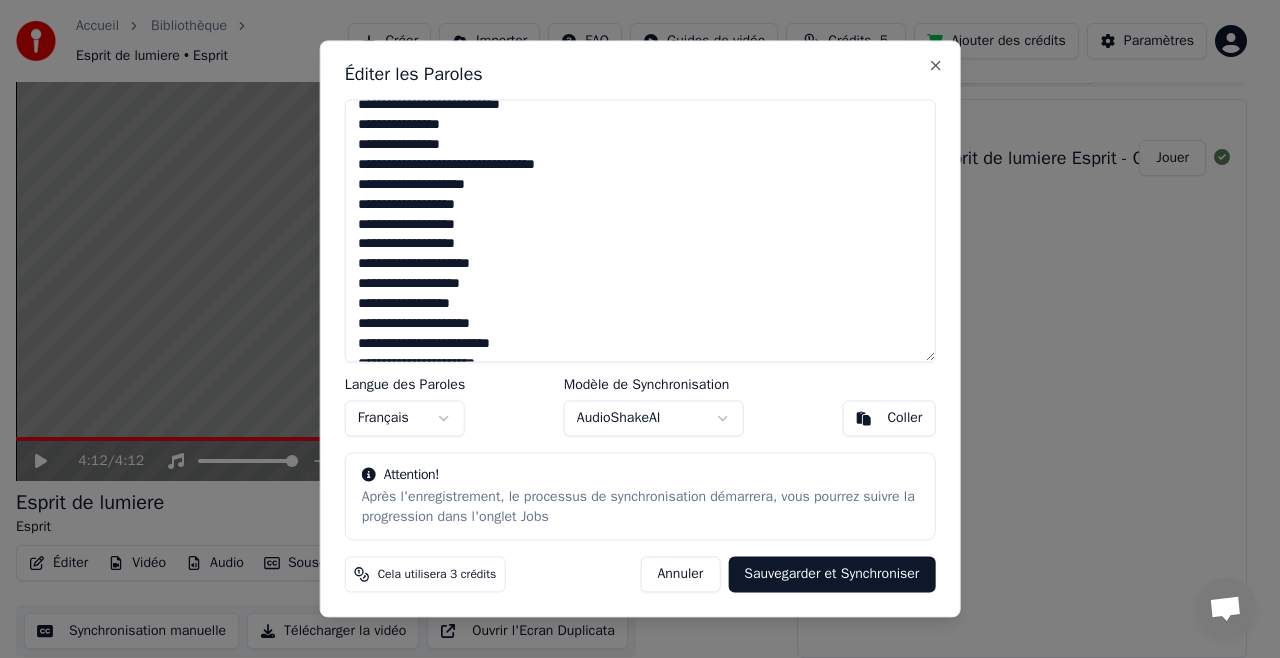 click at bounding box center (640, 230) 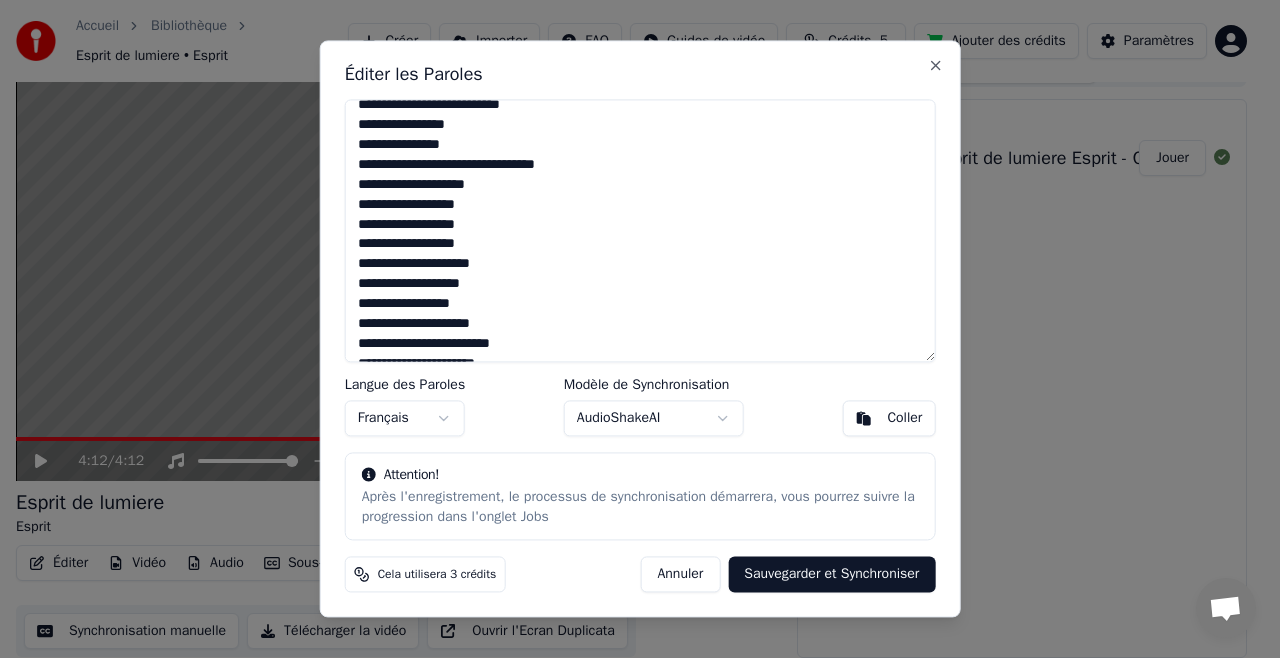 click at bounding box center [640, 230] 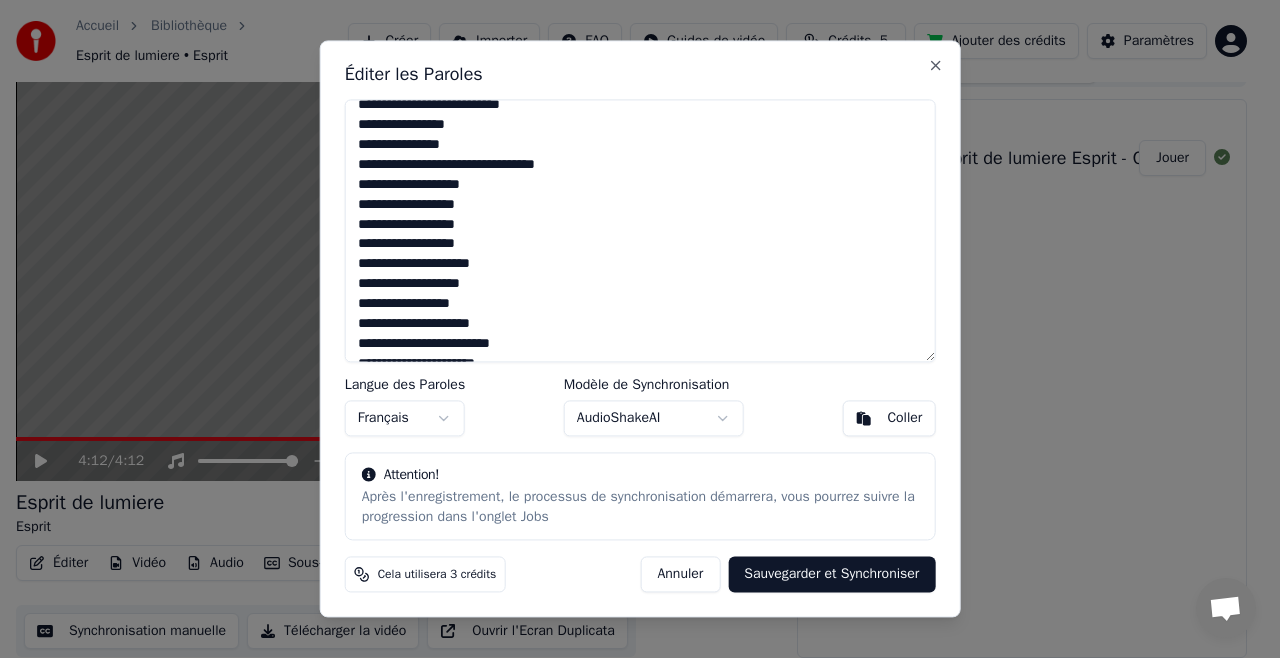 click at bounding box center (640, 230) 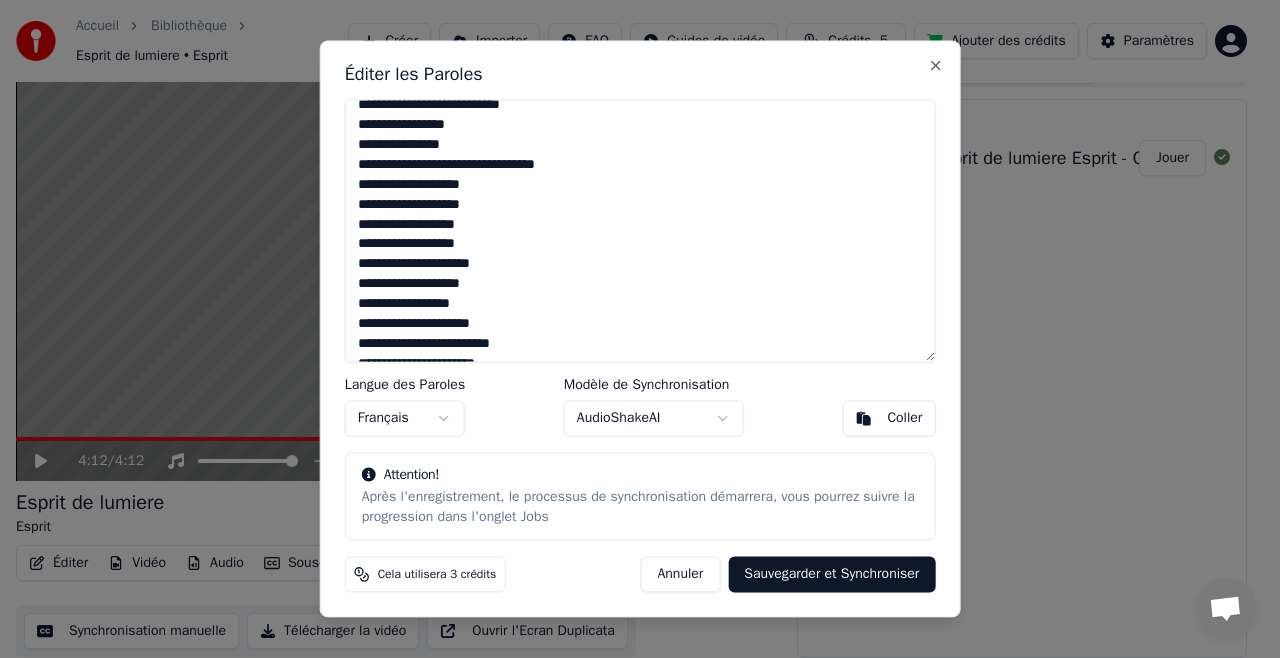 click at bounding box center [640, 230] 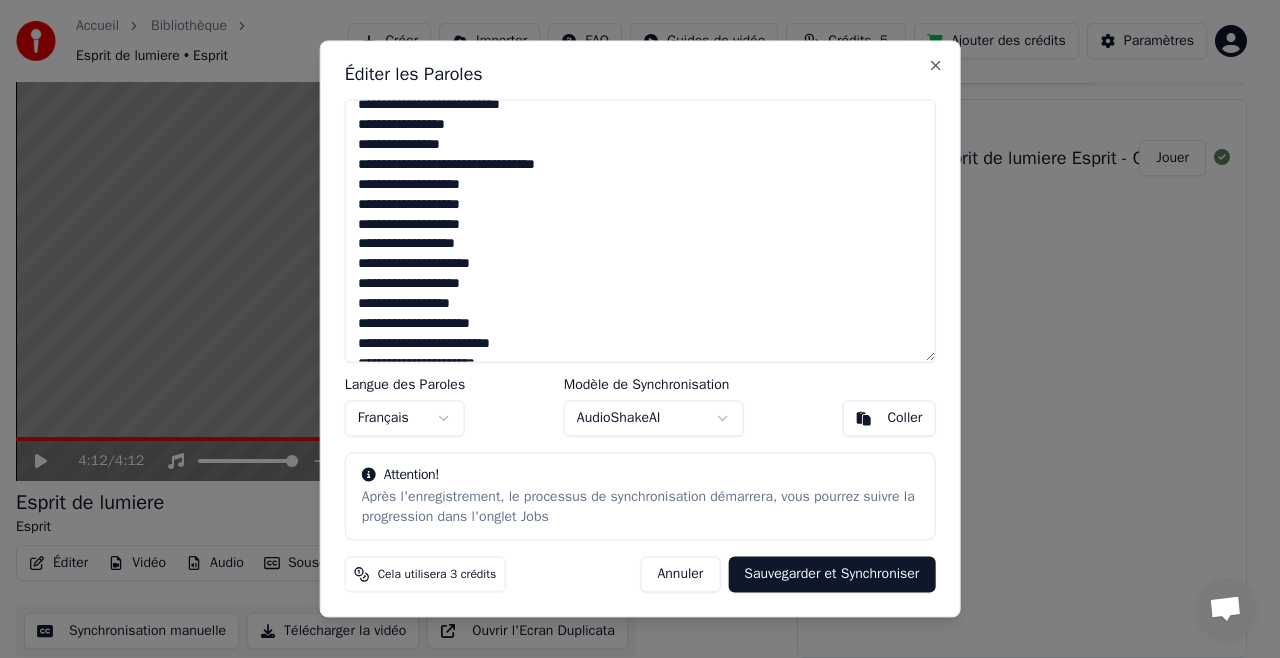 click at bounding box center (640, 230) 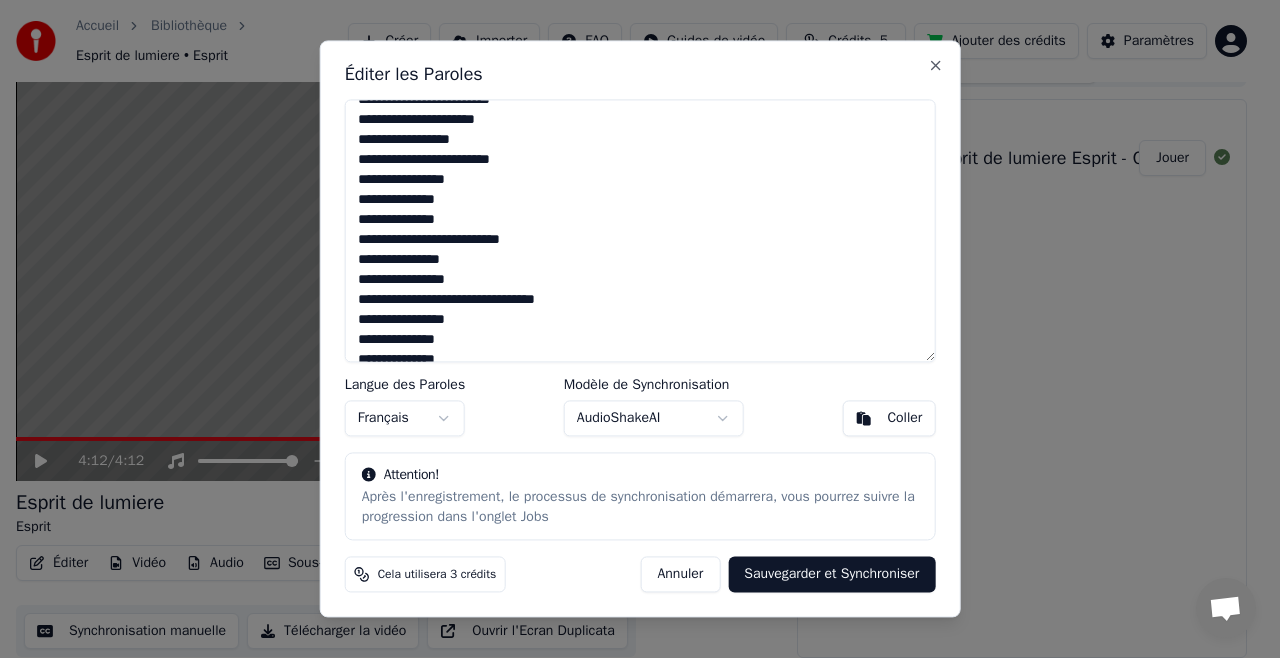 scroll, scrollTop: 800, scrollLeft: 0, axis: vertical 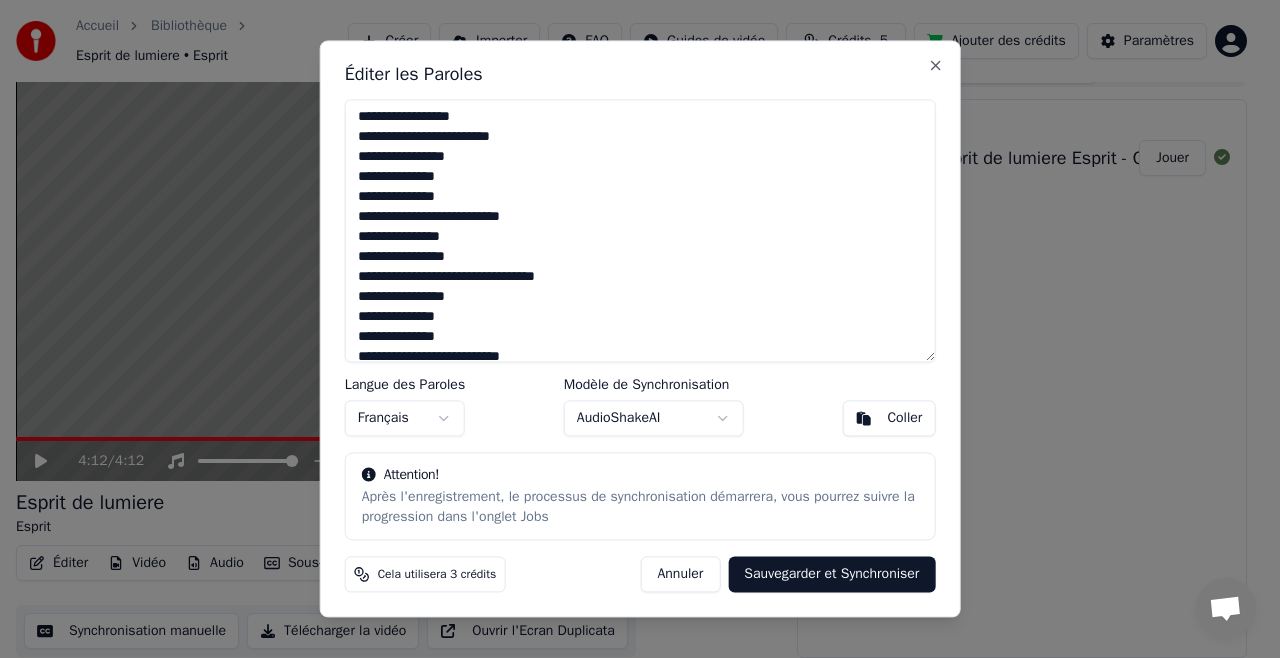 click at bounding box center (640, 230) 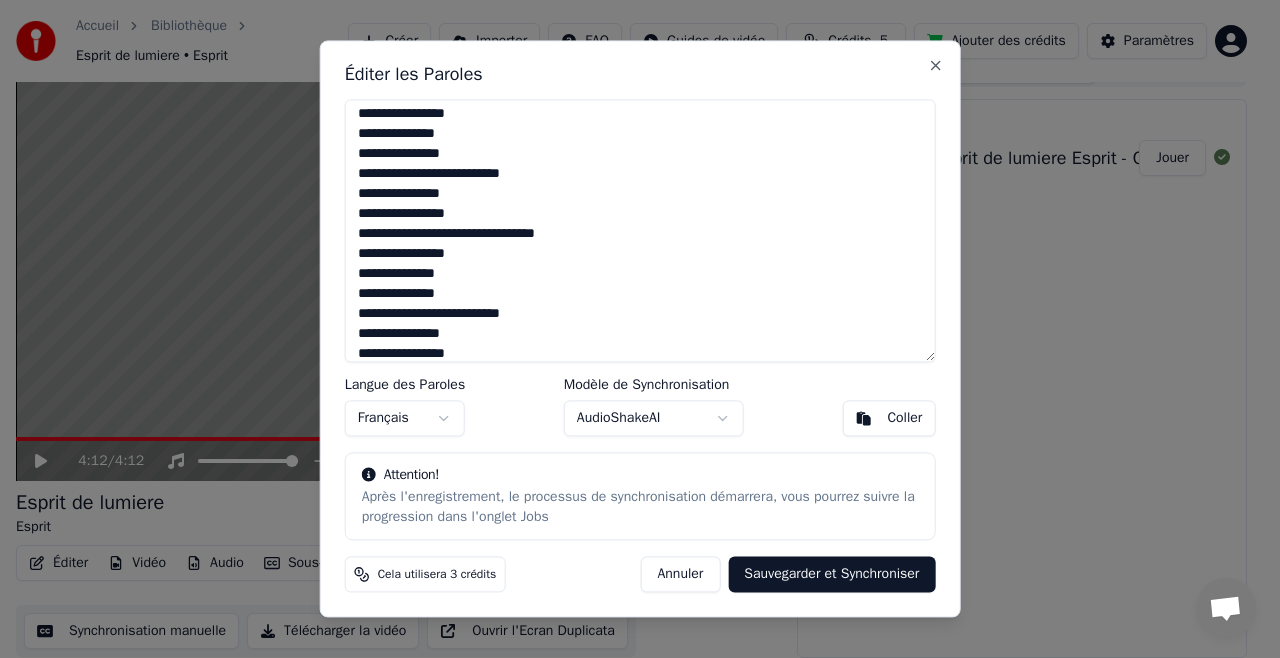 scroll, scrollTop: 866, scrollLeft: 0, axis: vertical 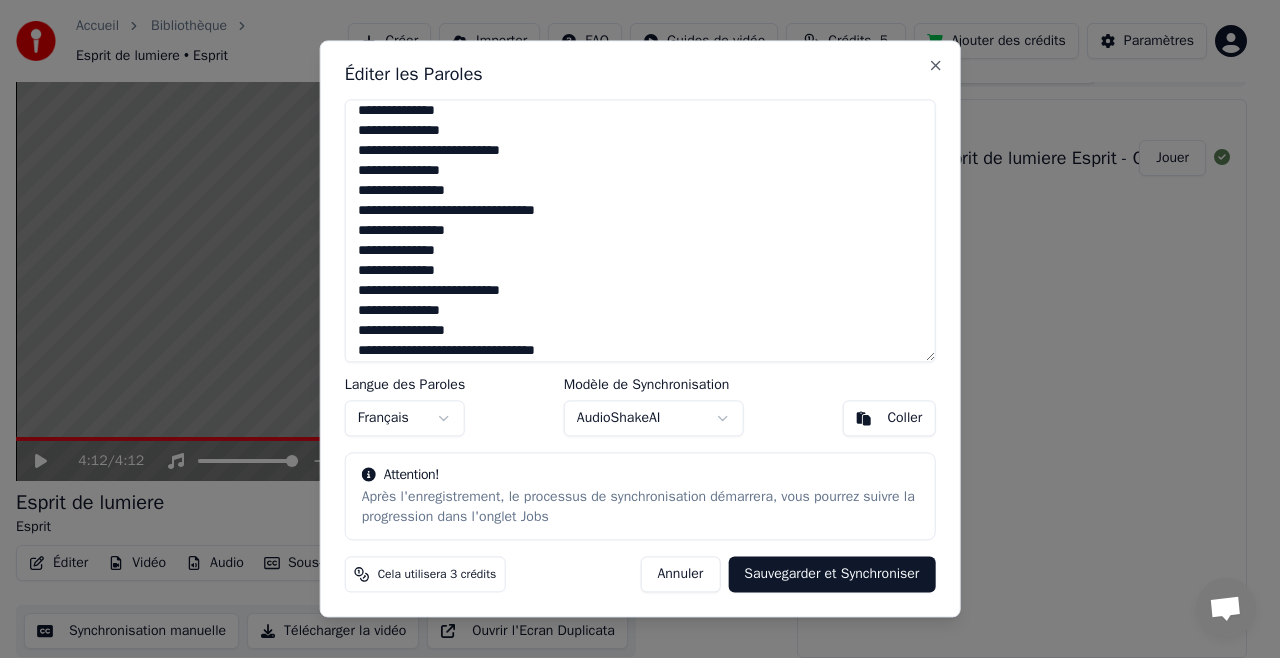 click at bounding box center [640, 230] 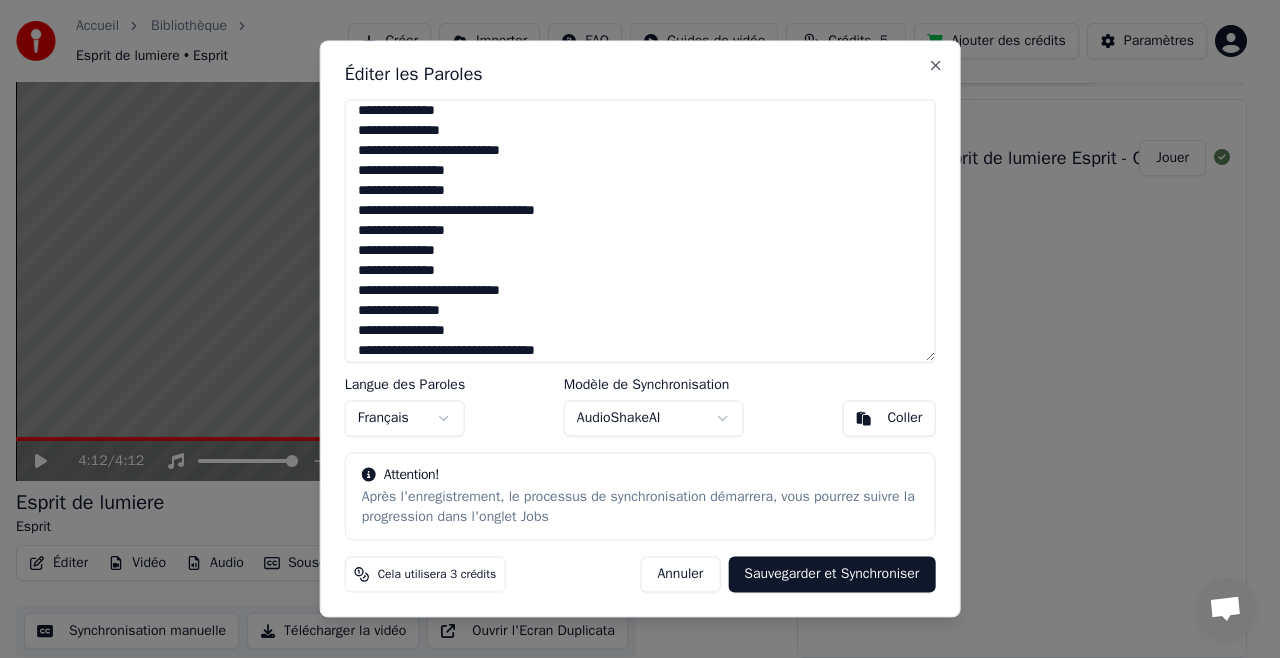 click at bounding box center [640, 230] 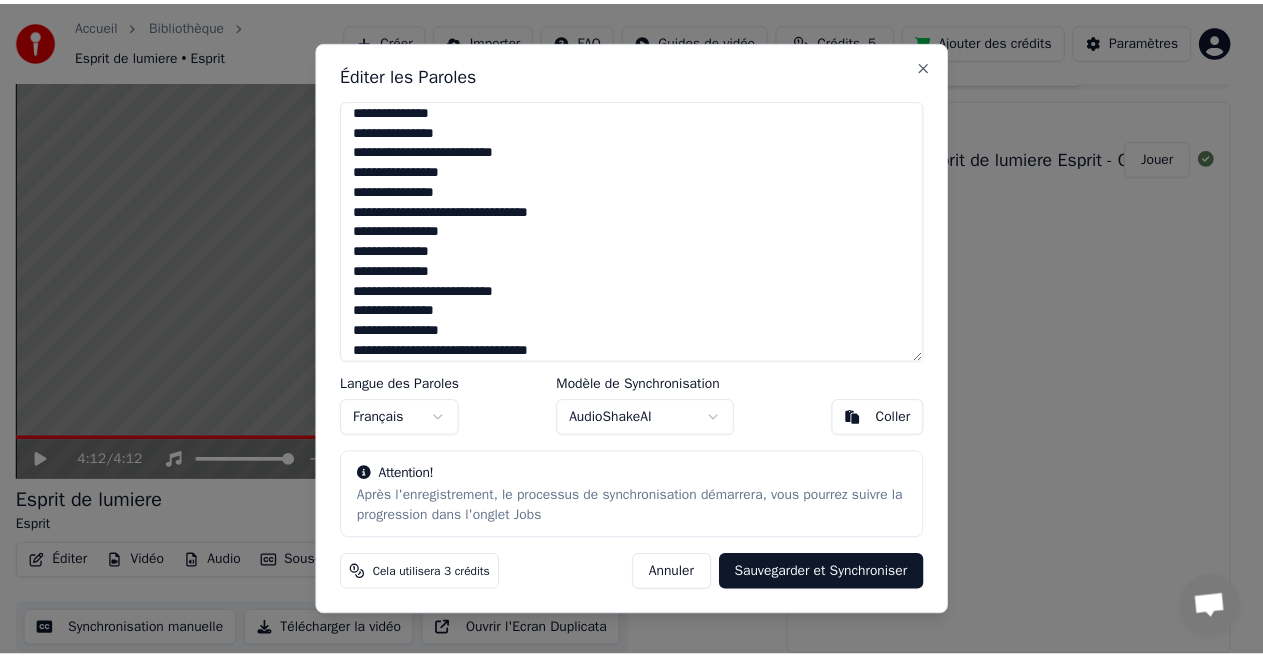 scroll, scrollTop: 873, scrollLeft: 0, axis: vertical 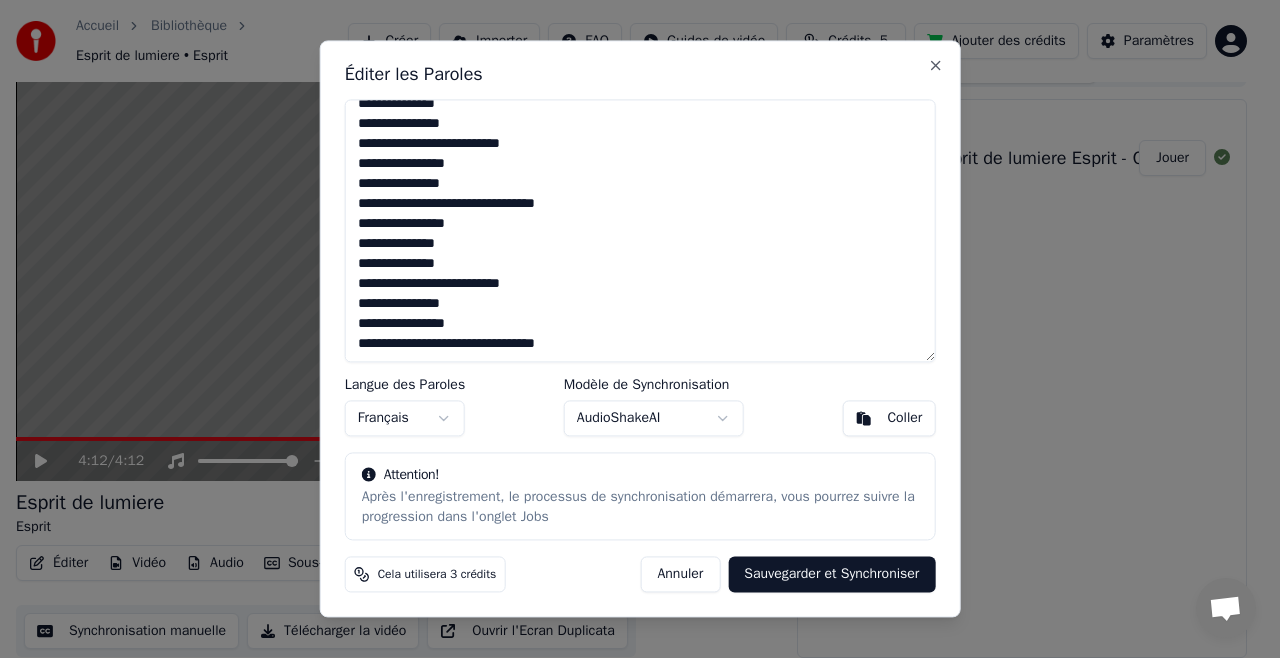 click at bounding box center (640, 230) 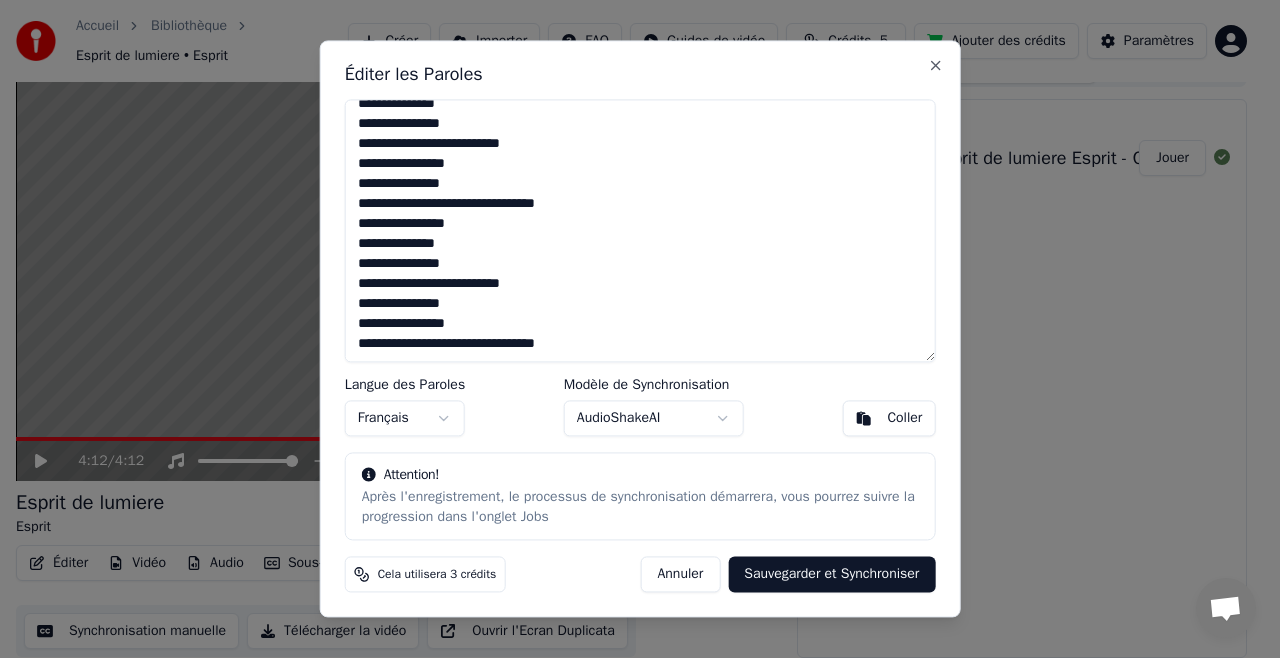 click at bounding box center [640, 230] 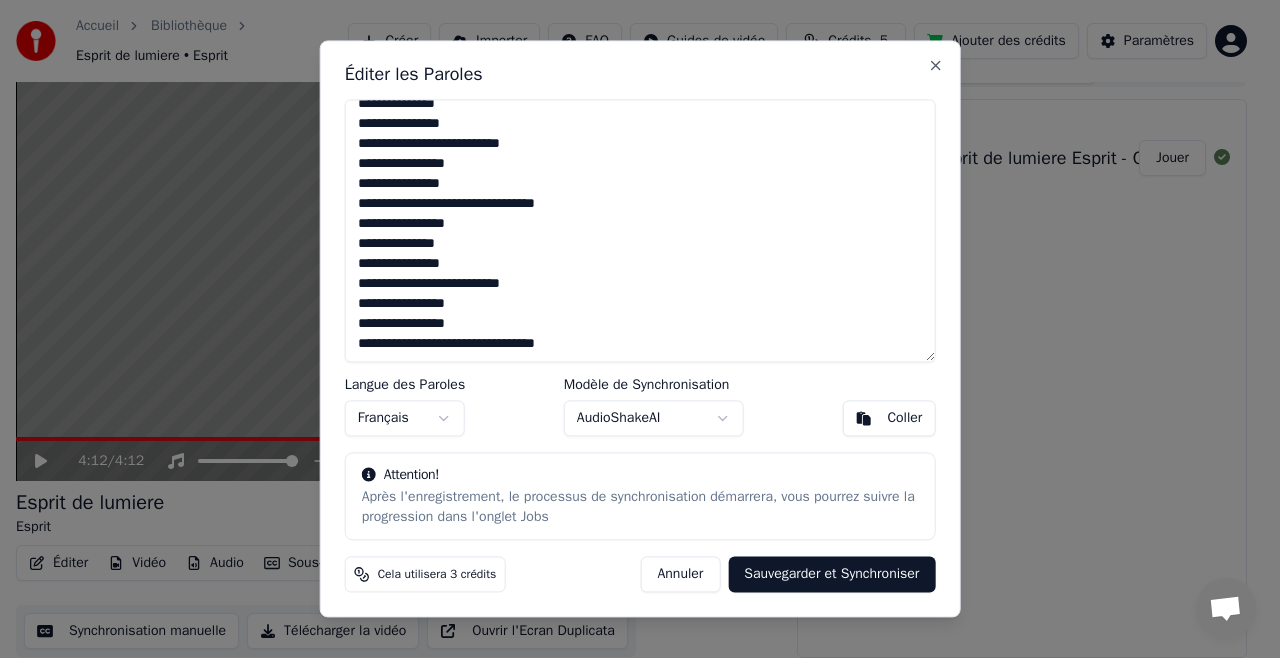 click at bounding box center (640, 230) 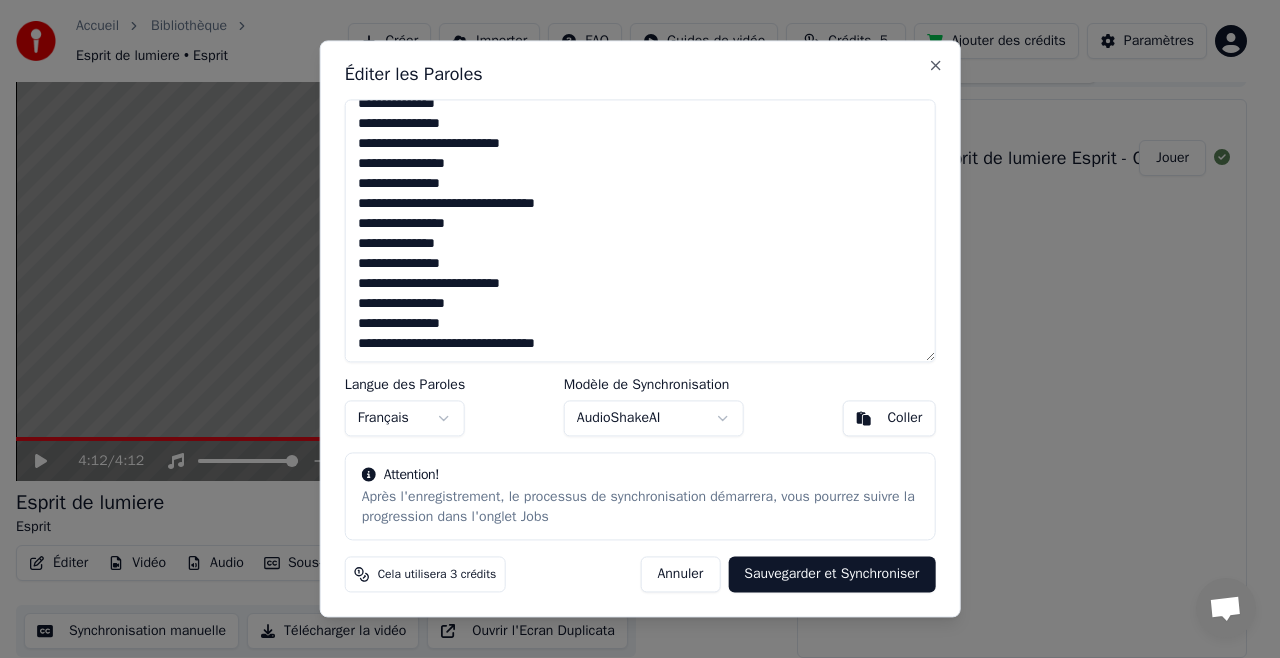 type on "**********" 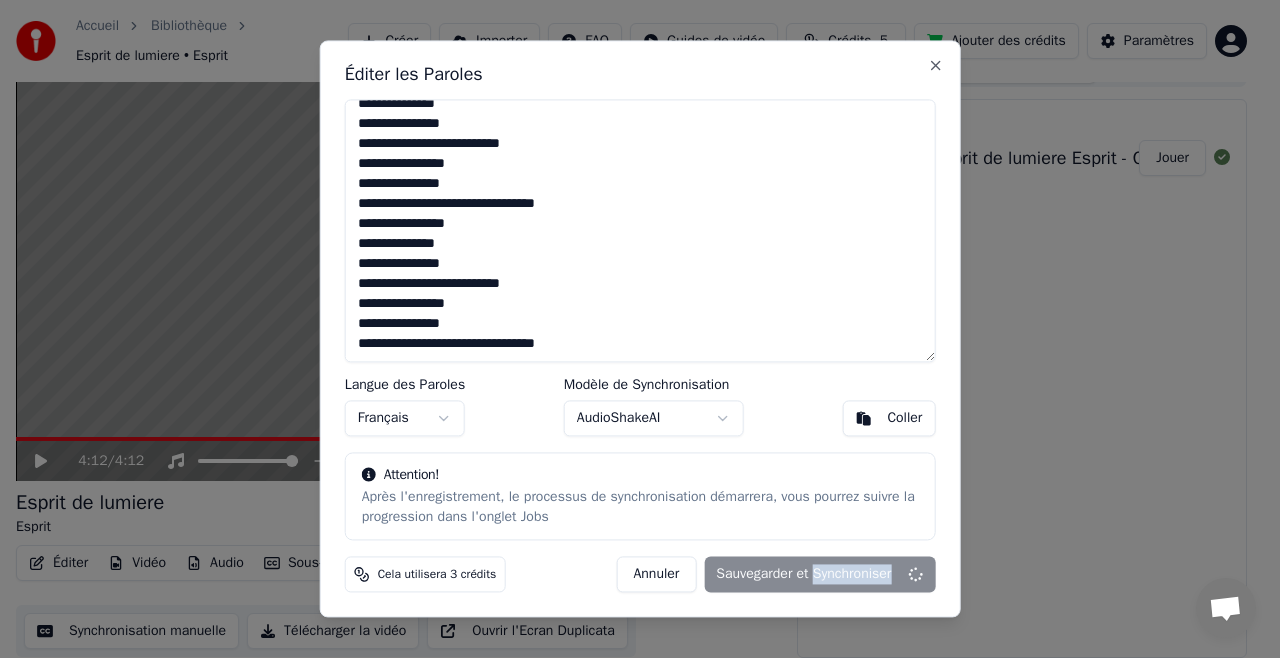 click on "Annuler Sauvegarder et Synchroniser" at bounding box center [775, 575] 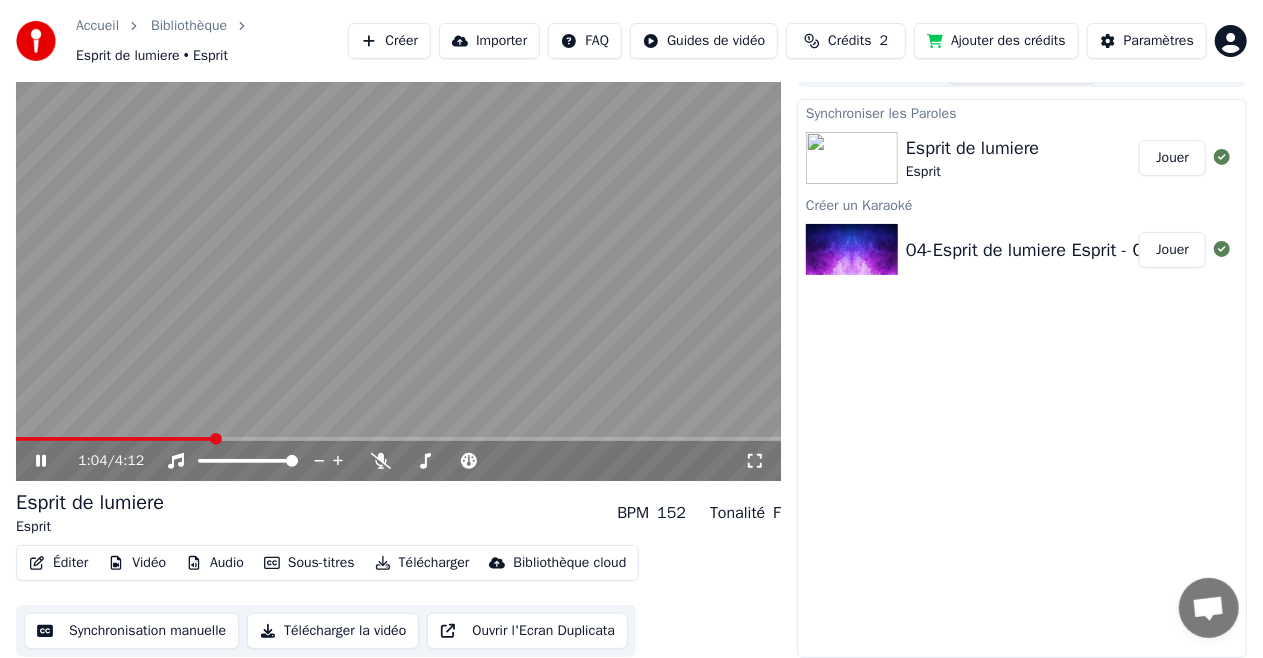 click 